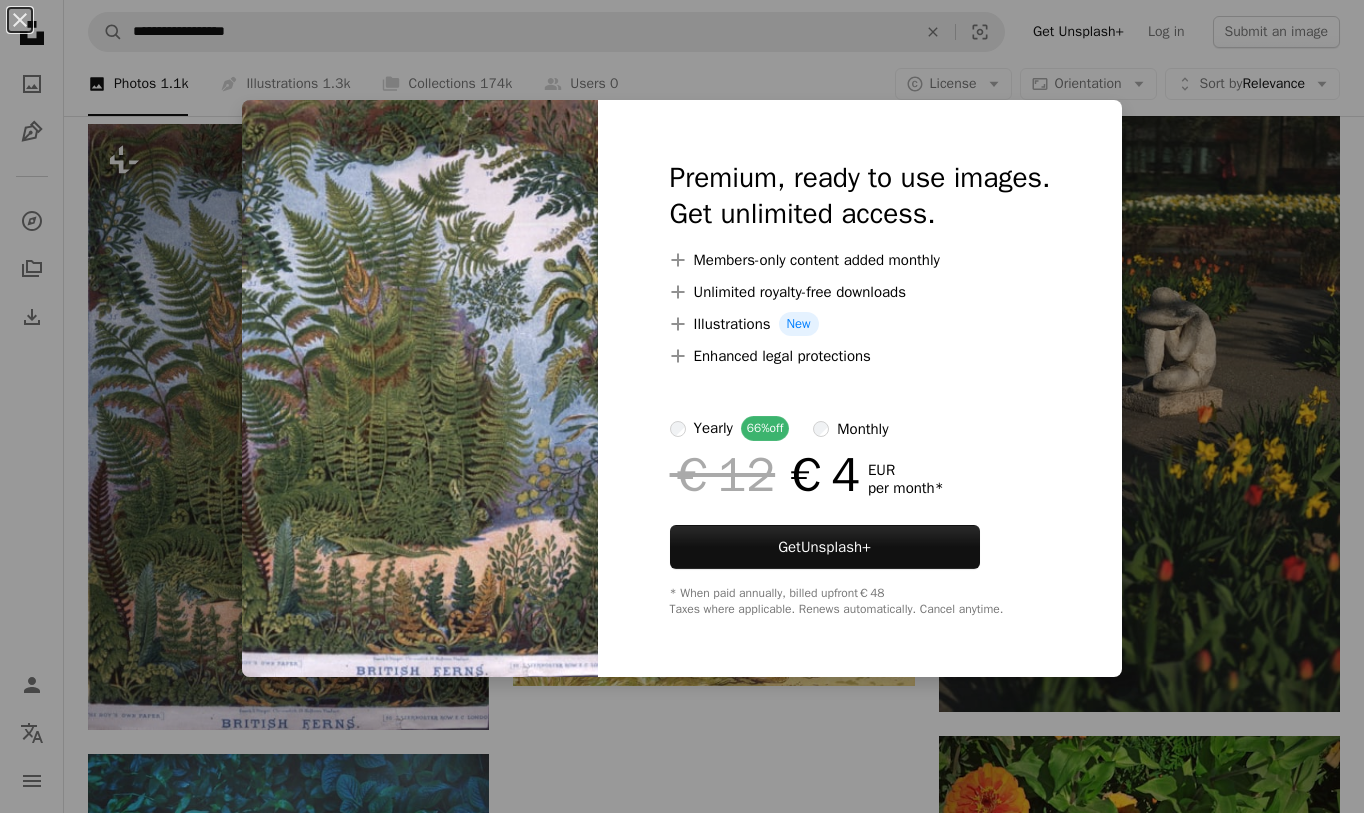 scroll, scrollTop: 5839, scrollLeft: 0, axis: vertical 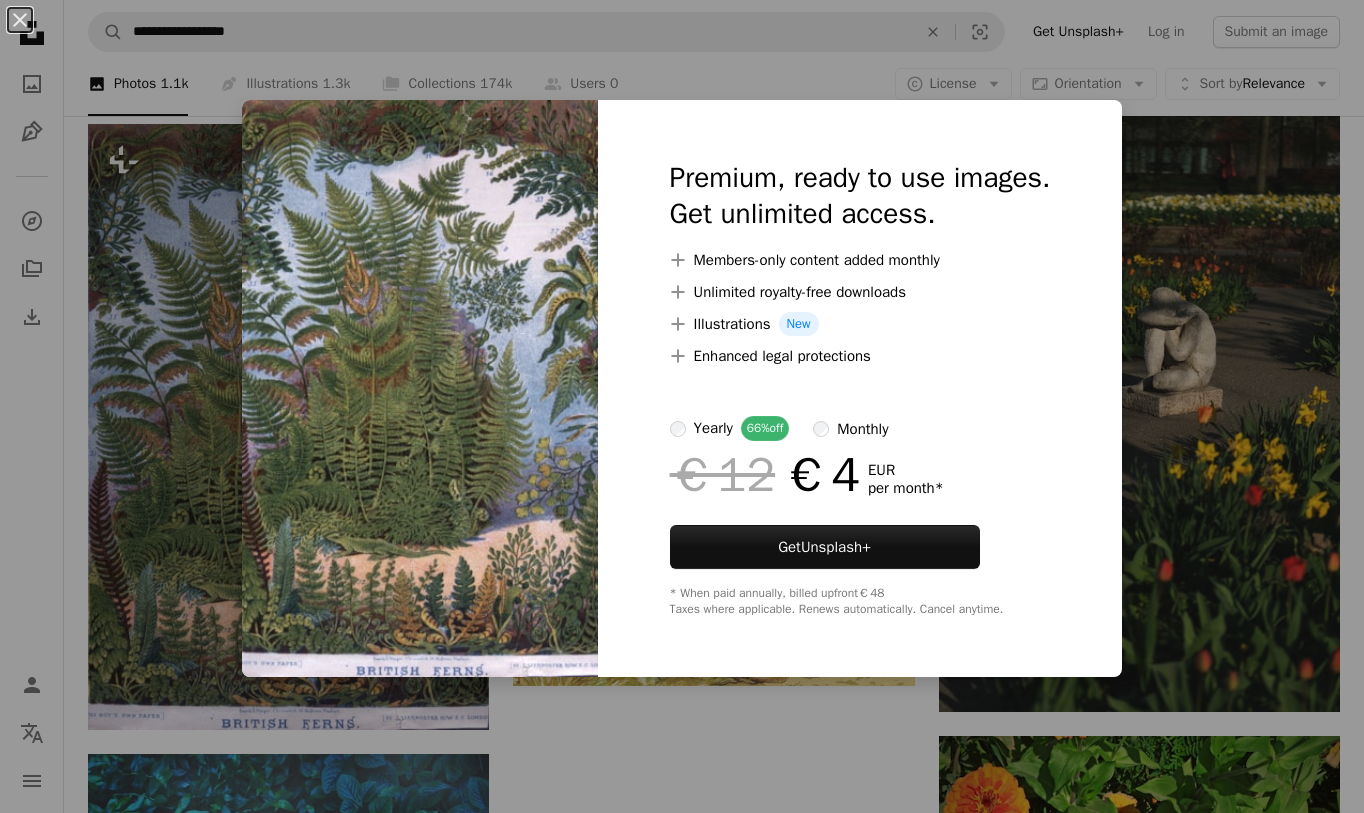 click on "An X shape Premium, ready to use images. Get unlimited access. A plus sign Members-only content added monthly A plus sign Unlimited royalty-free downloads A plus sign Illustrations  New A plus sign Enhanced legal protections yearly 66%  off monthly €12   €4 EUR per month * Get  Unsplash+ * When paid annually, billed upfront  €48 Taxes where applicable. Renews automatically. Cancel anytime." at bounding box center (682, 406) 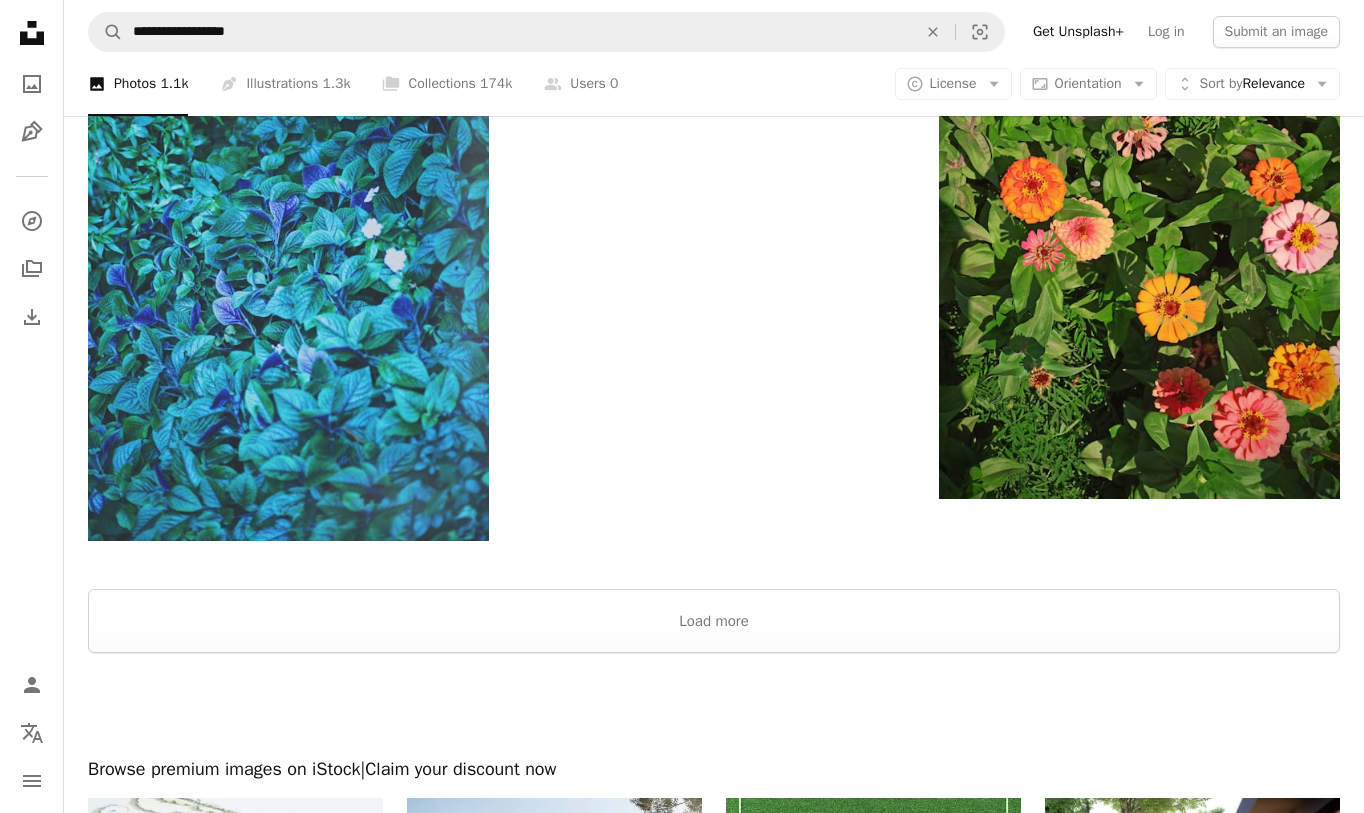 scroll, scrollTop: 6663, scrollLeft: 0, axis: vertical 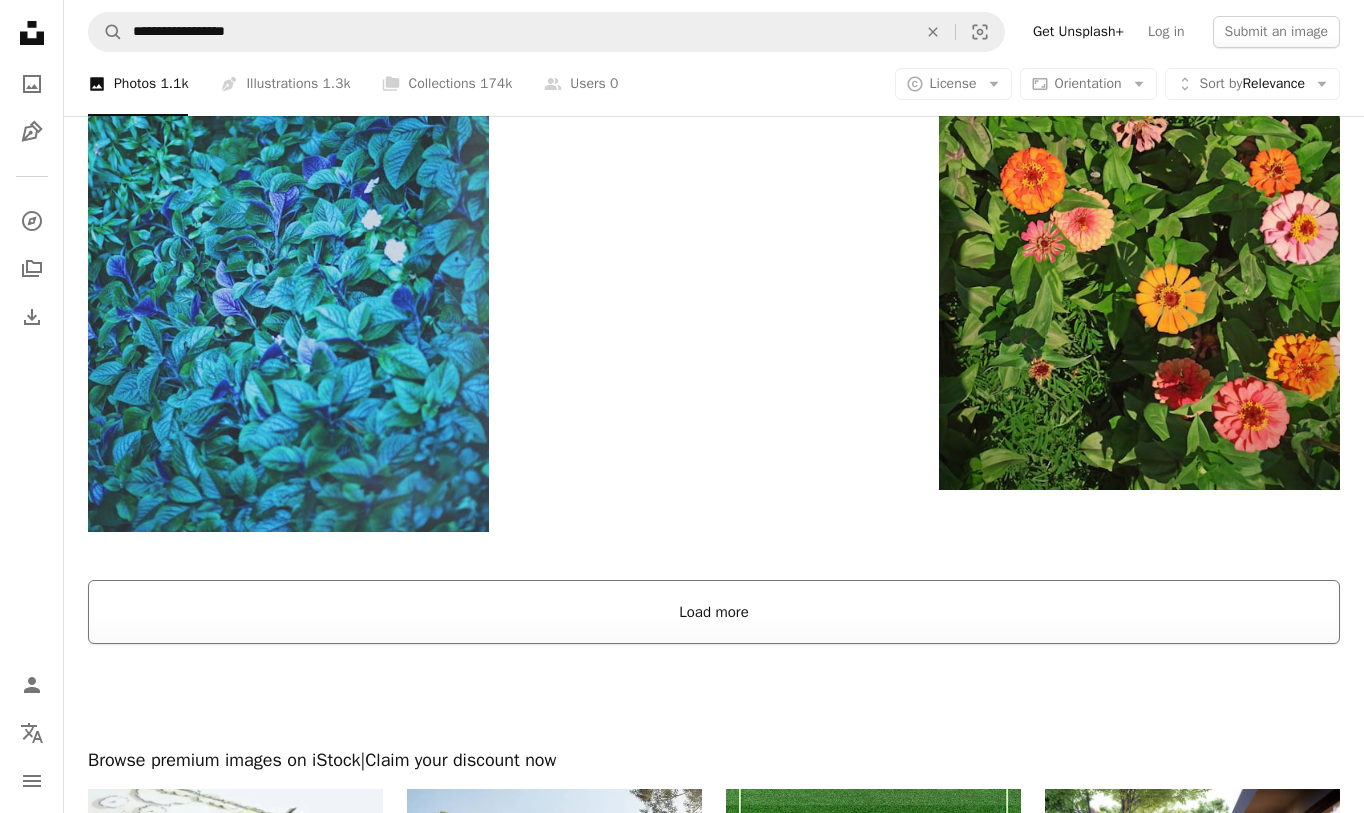 click on "Load more" at bounding box center (714, 612) 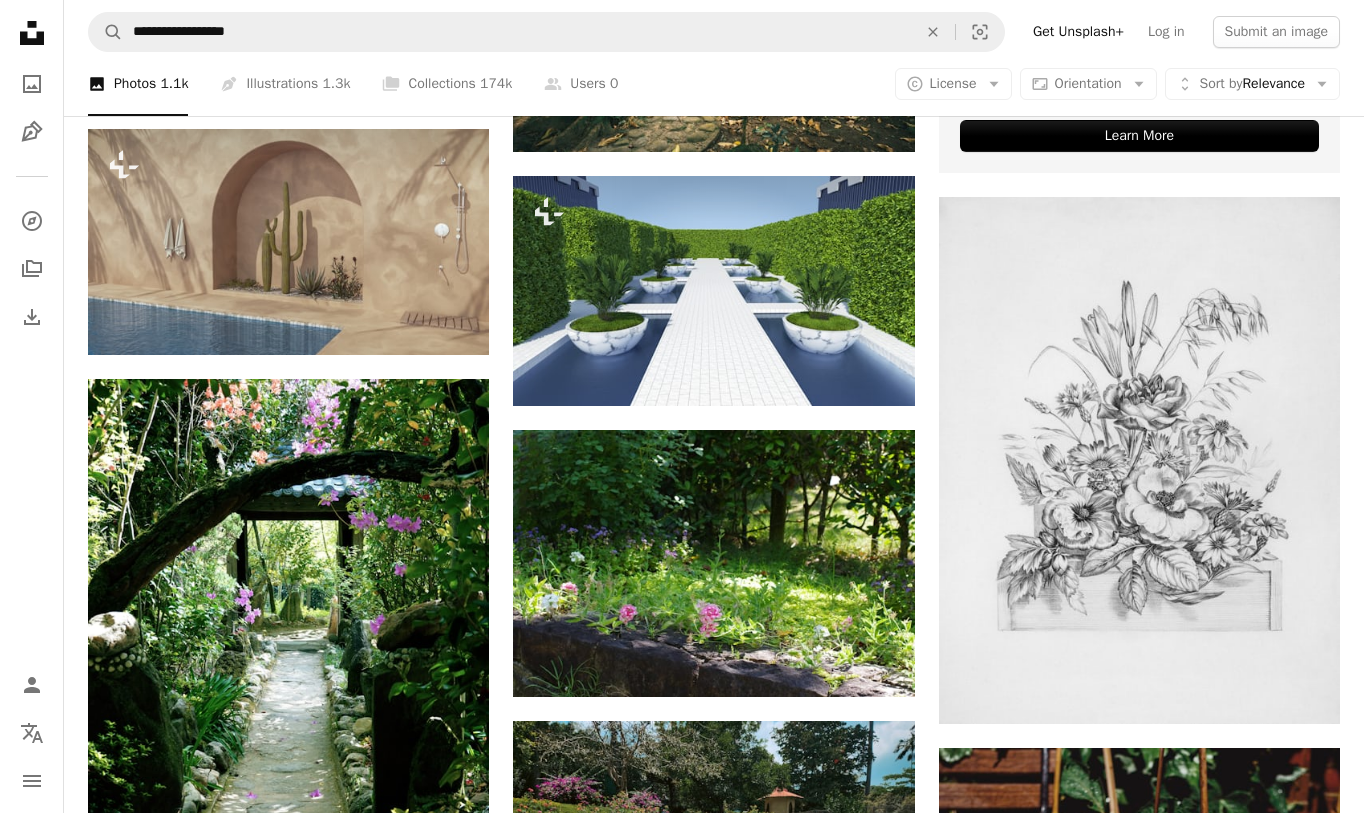 scroll, scrollTop: 10220, scrollLeft: 0, axis: vertical 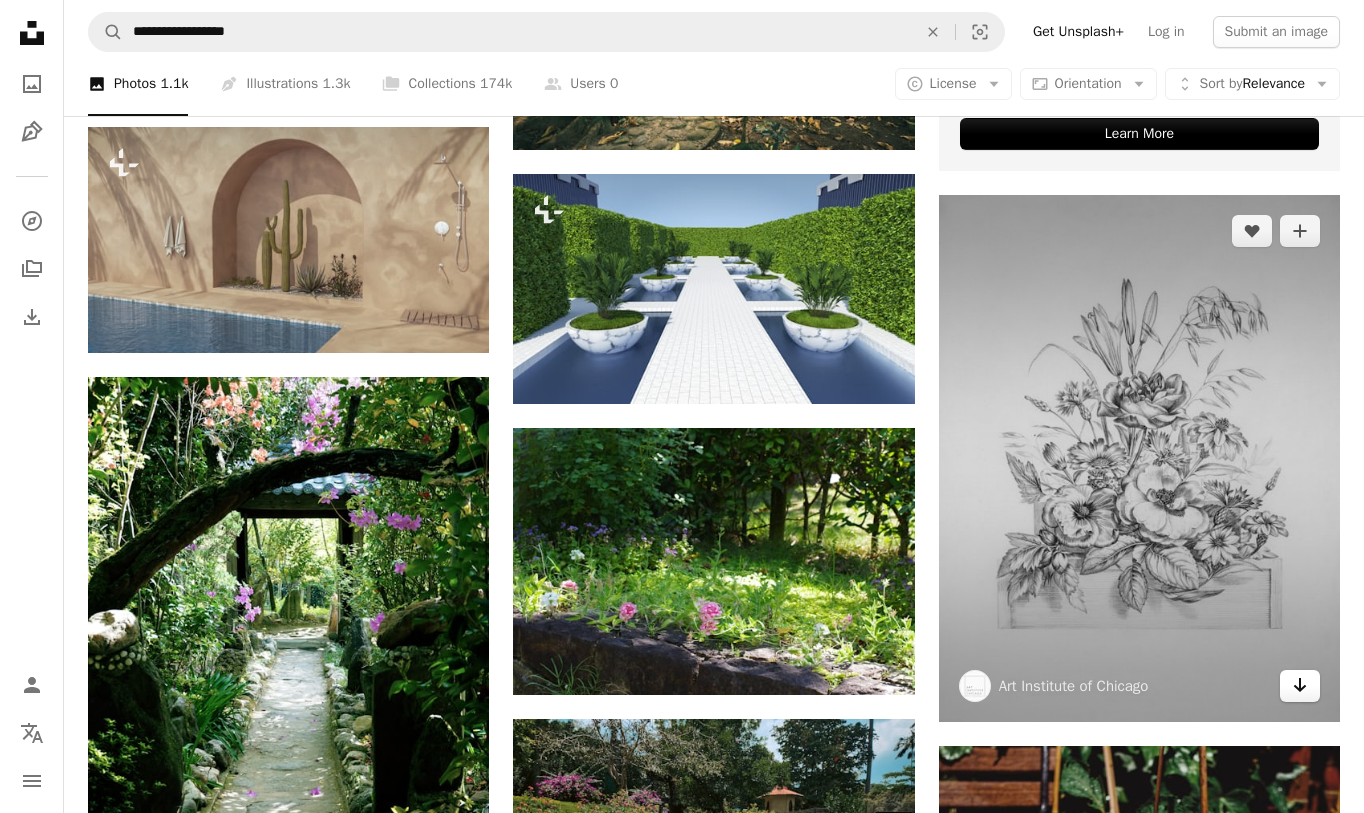 click on "Arrow pointing down" 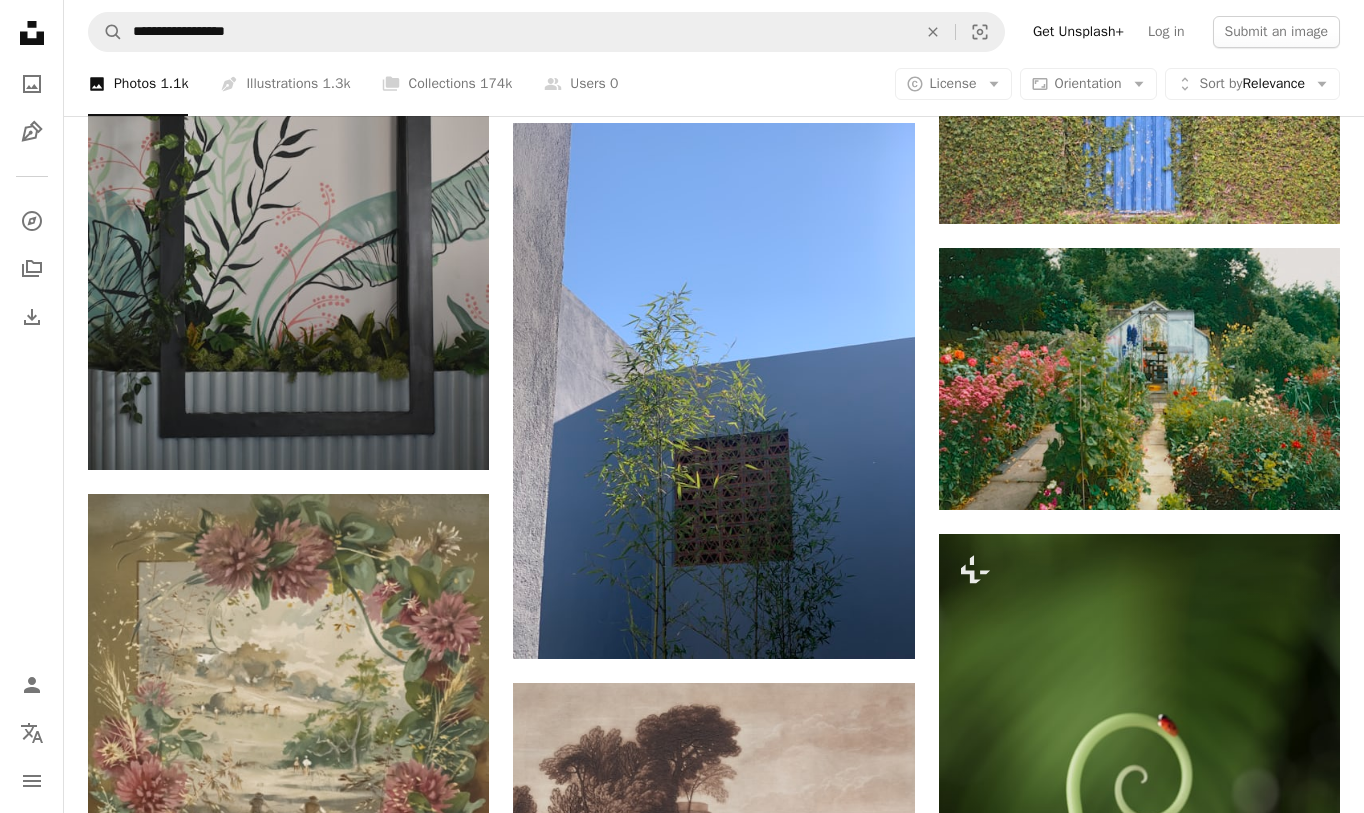 scroll, scrollTop: 14477, scrollLeft: 0, axis: vertical 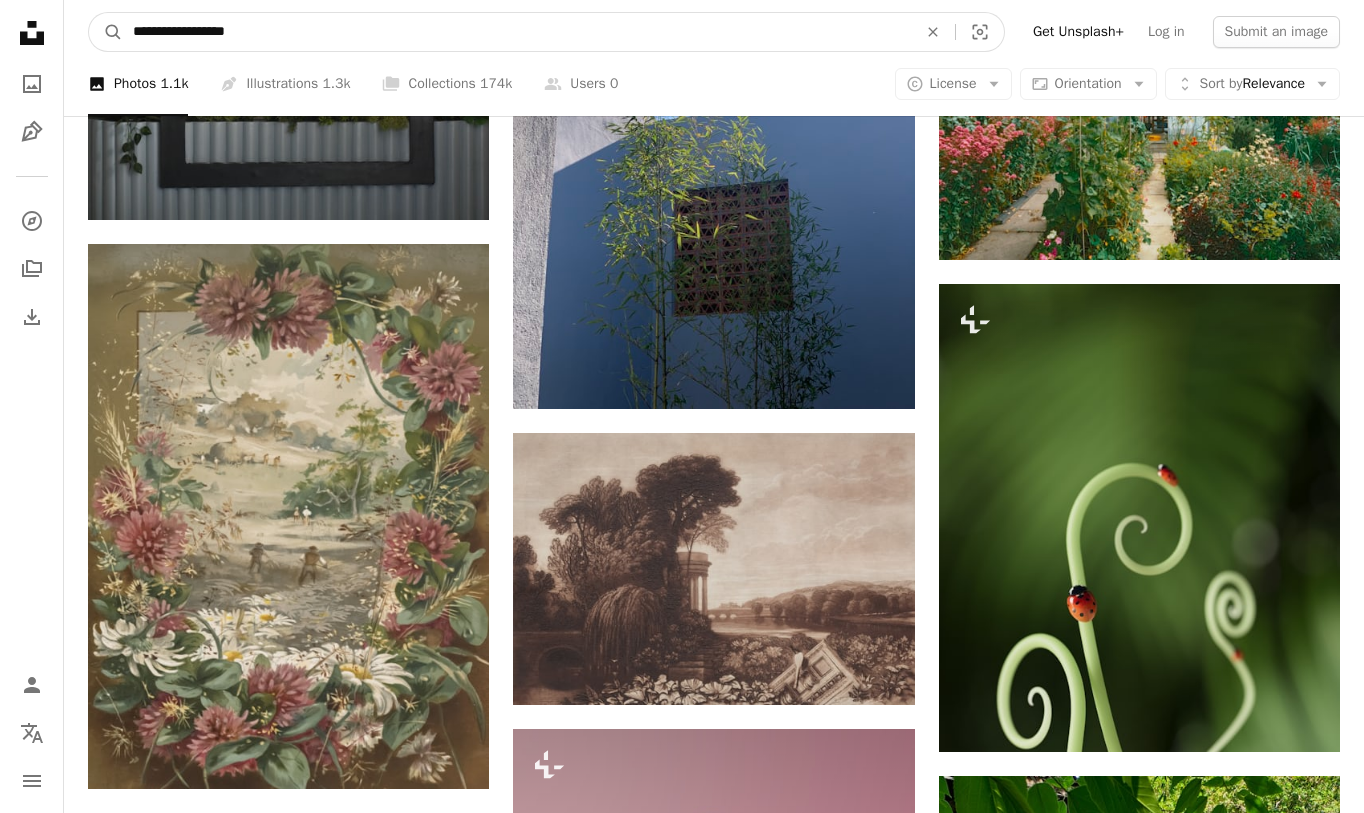 click on "**********" at bounding box center (517, 32) 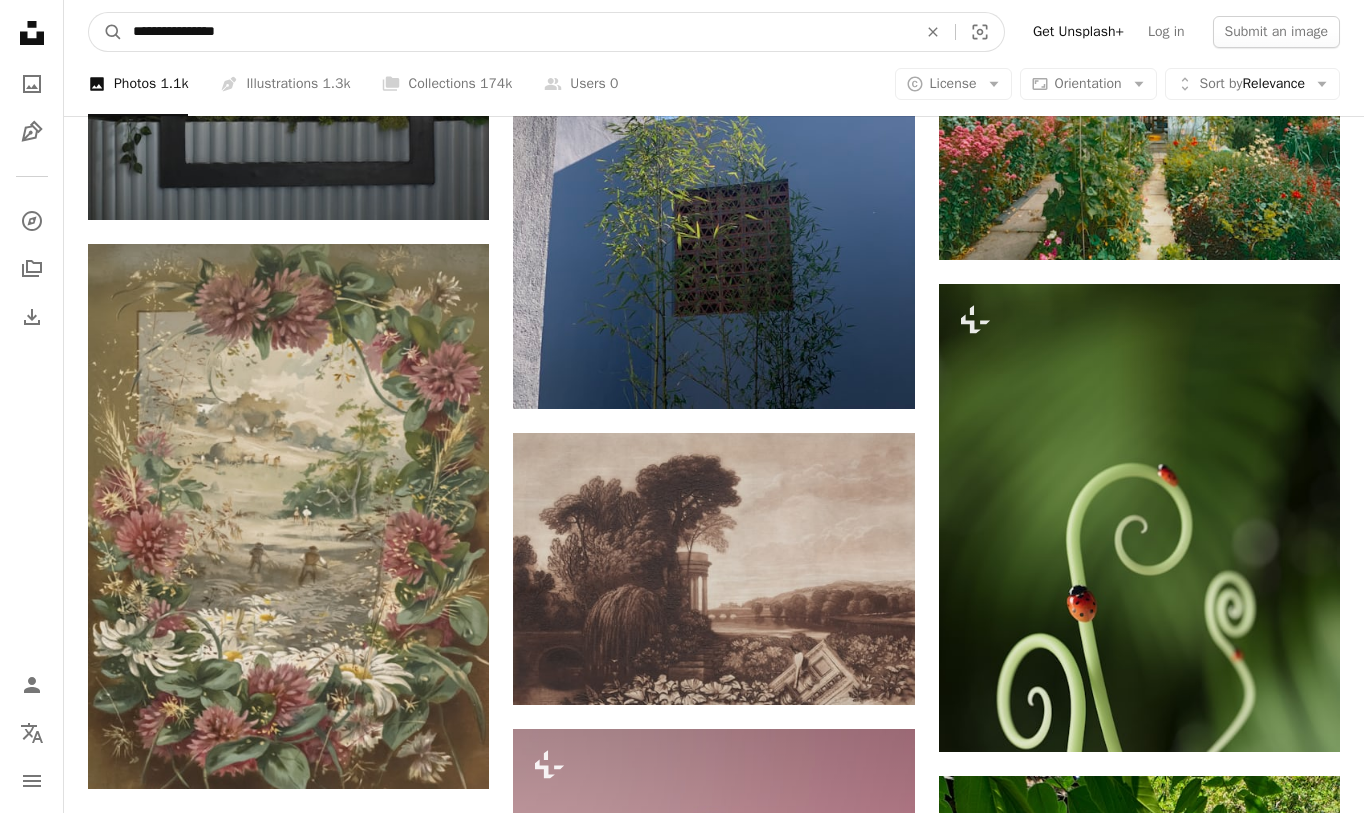 type on "**********" 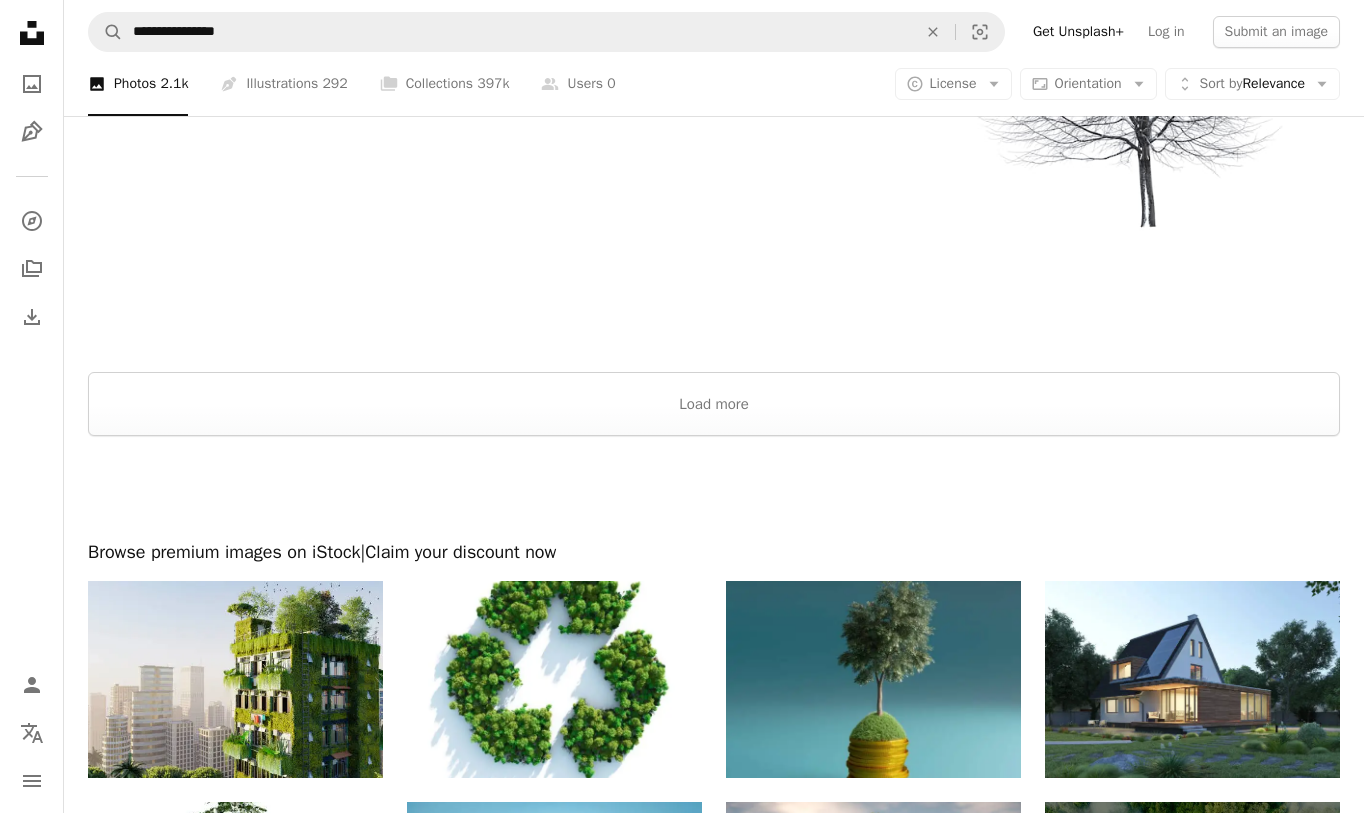 scroll, scrollTop: 4040, scrollLeft: 0, axis: vertical 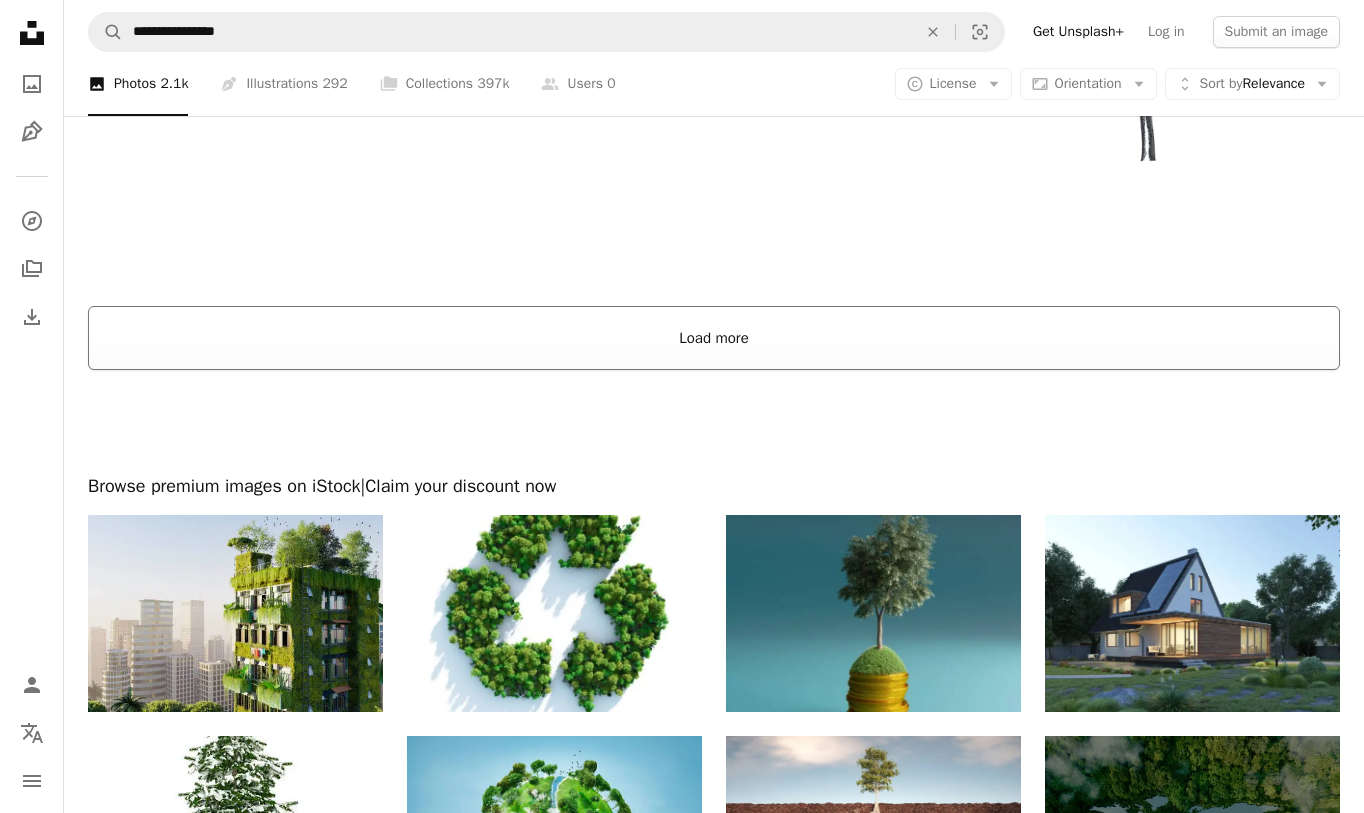 click on "Load more" at bounding box center (714, 338) 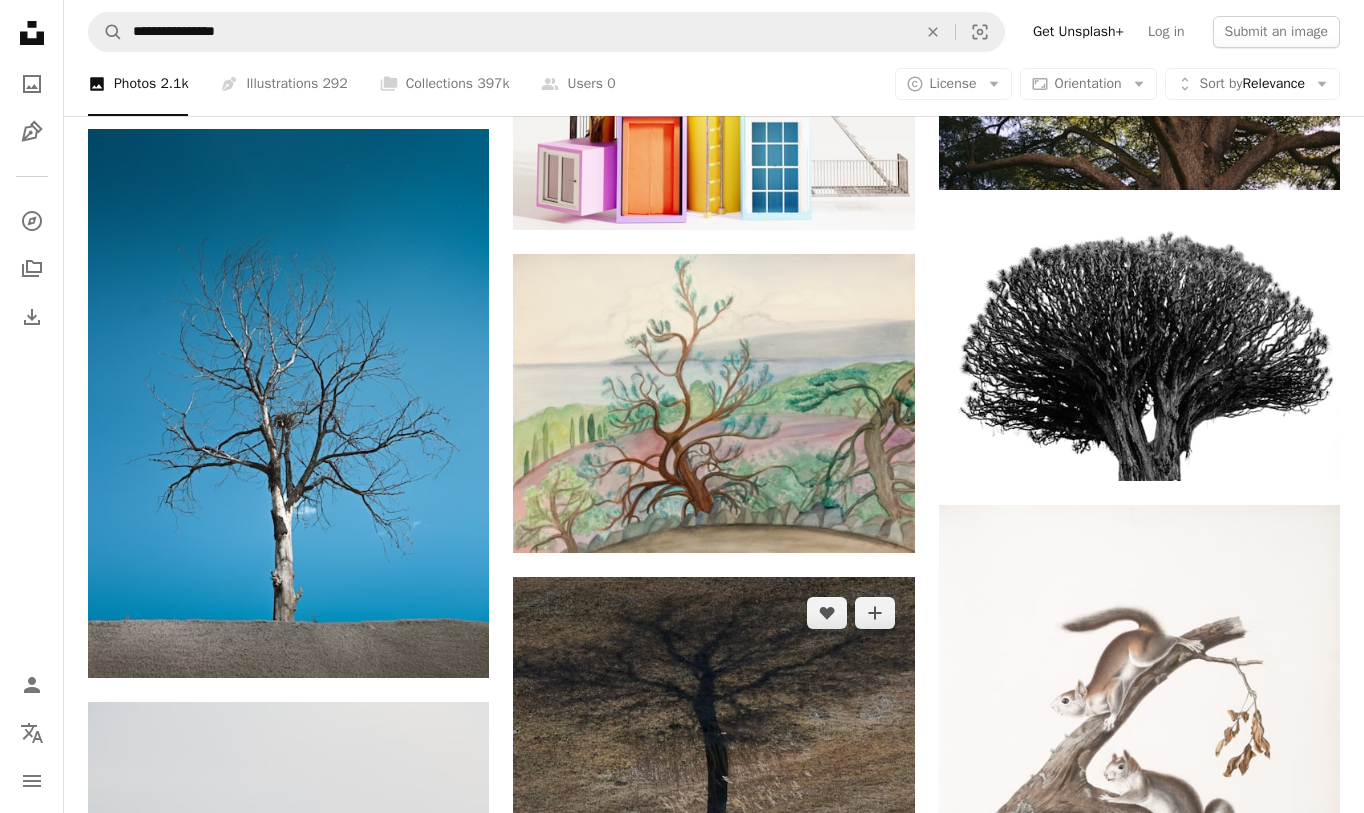 scroll, scrollTop: 20151, scrollLeft: 0, axis: vertical 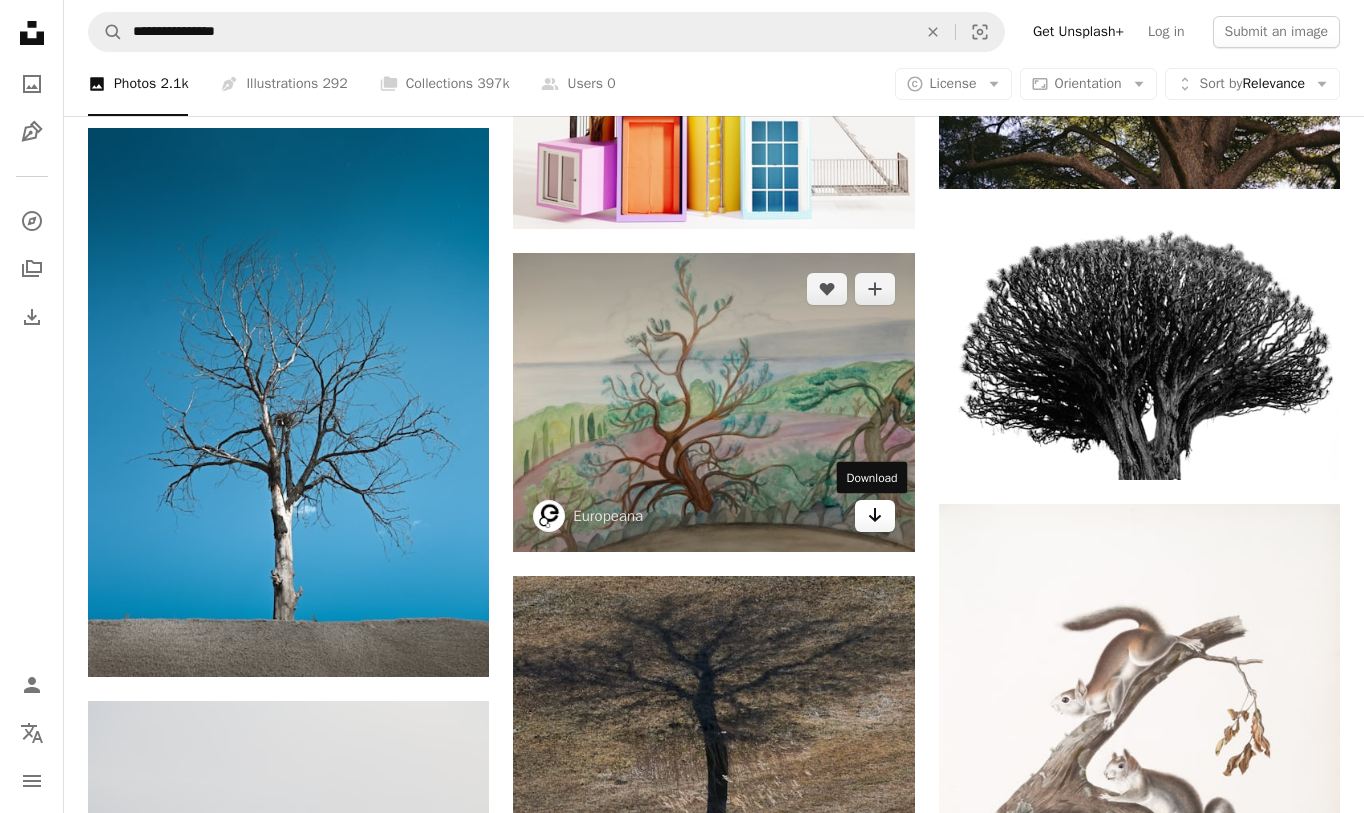 click on "Arrow pointing down" 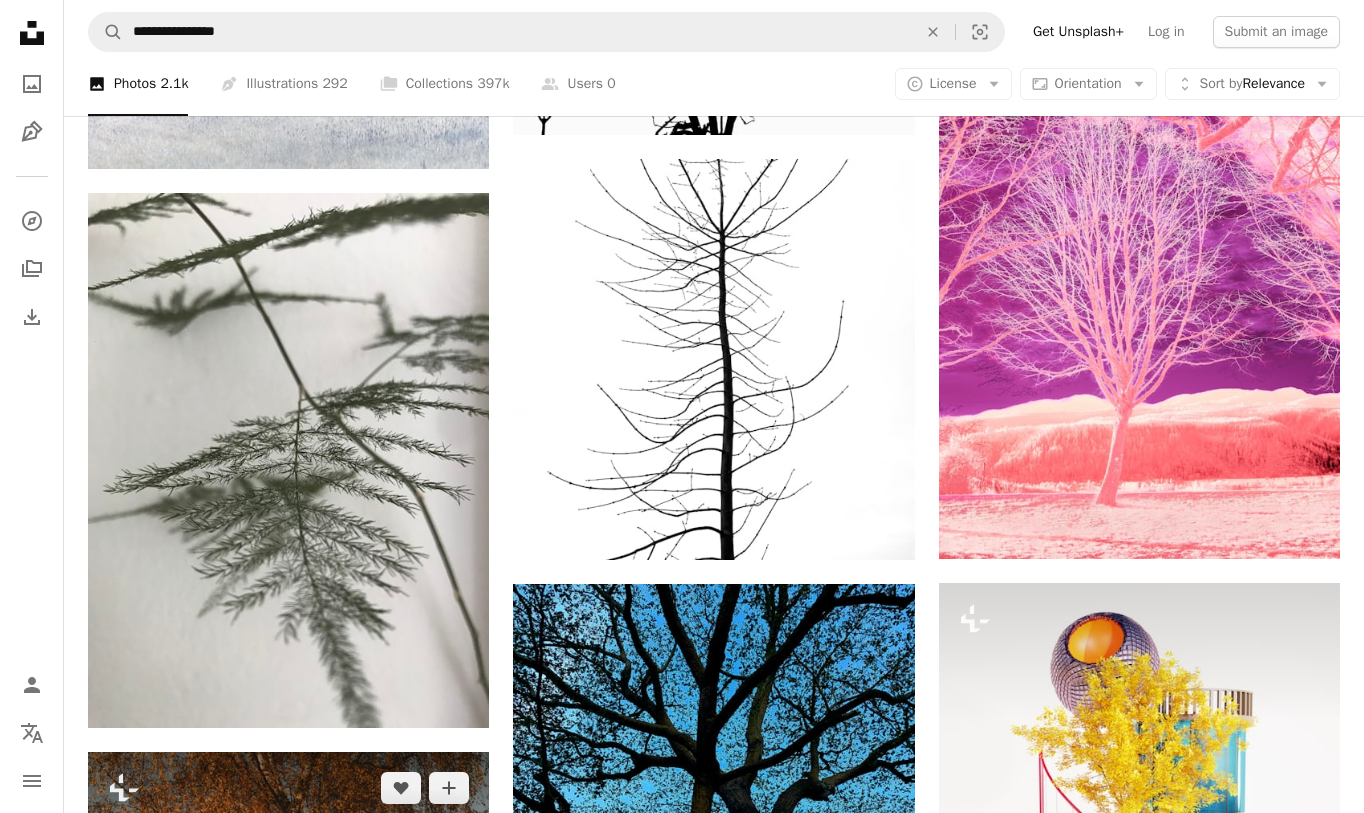 scroll, scrollTop: 17303, scrollLeft: 0, axis: vertical 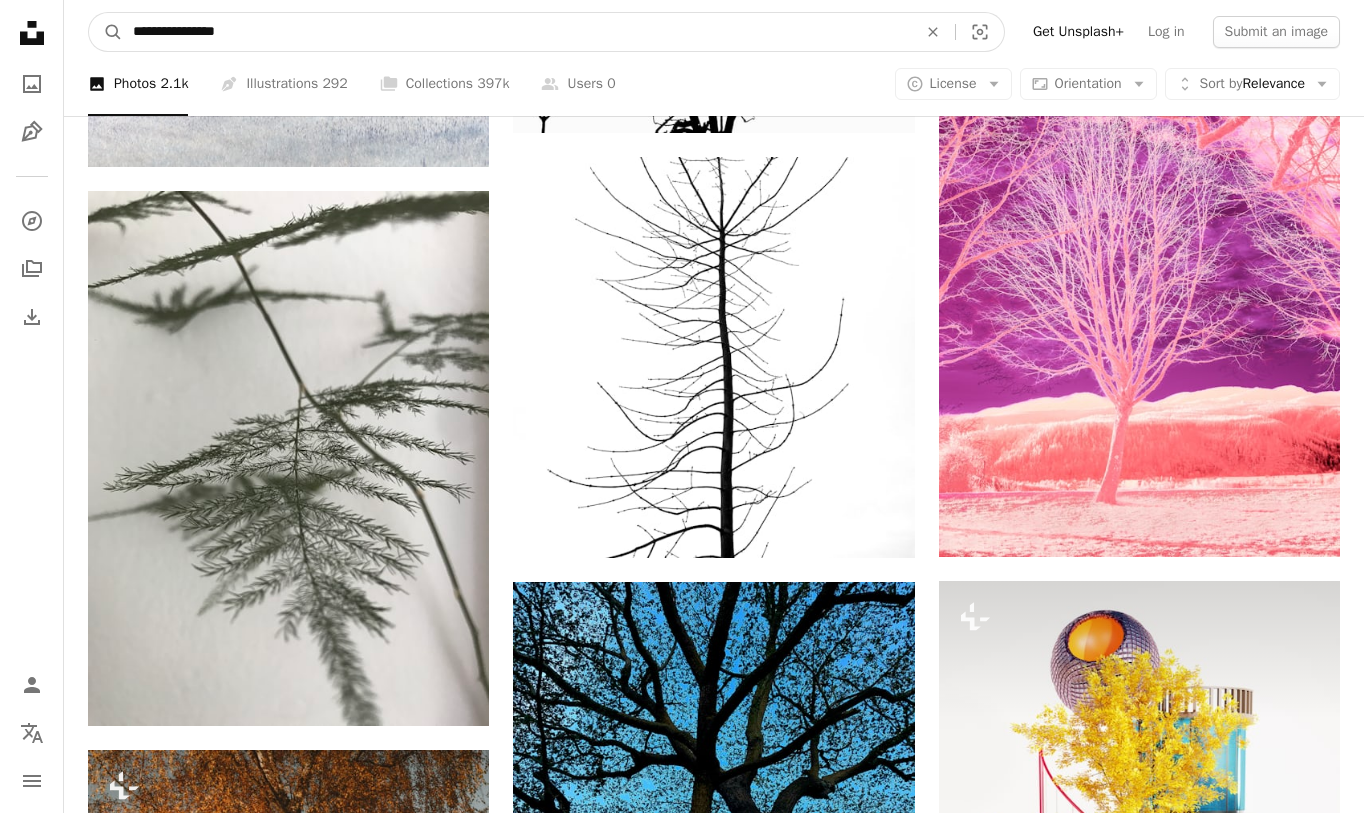 click on "**********" at bounding box center (517, 32) 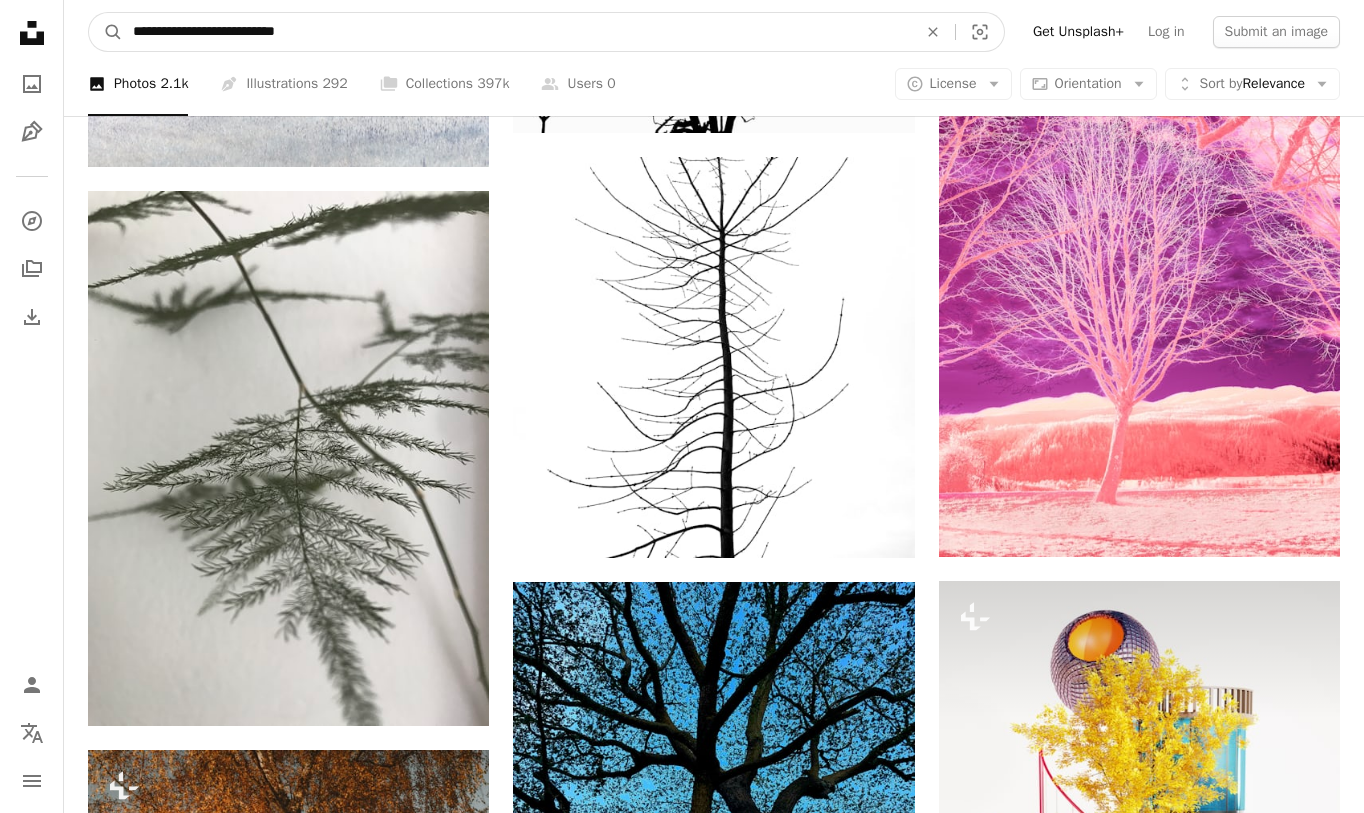 type on "**********" 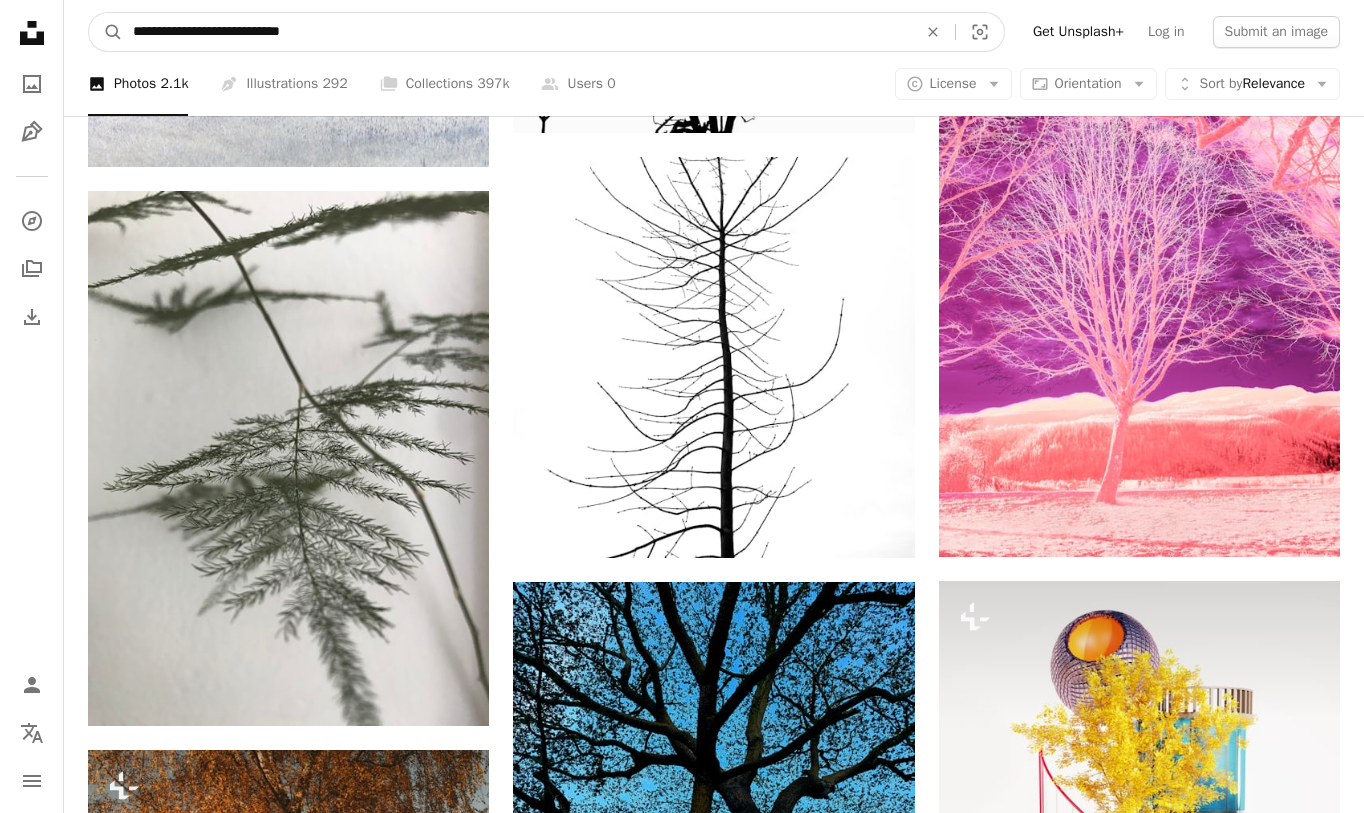 click on "A magnifying glass" at bounding box center [106, 32] 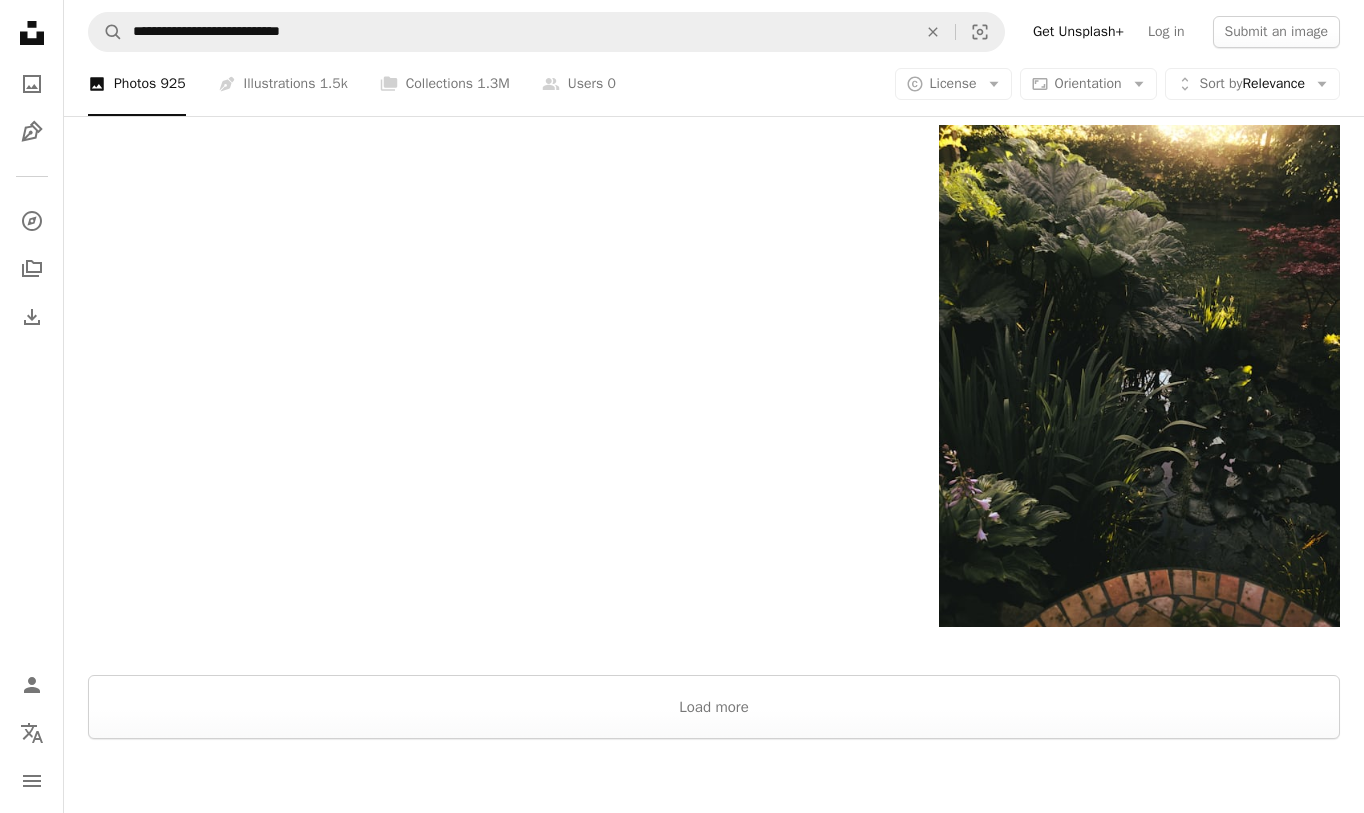 scroll, scrollTop: 3410, scrollLeft: 0, axis: vertical 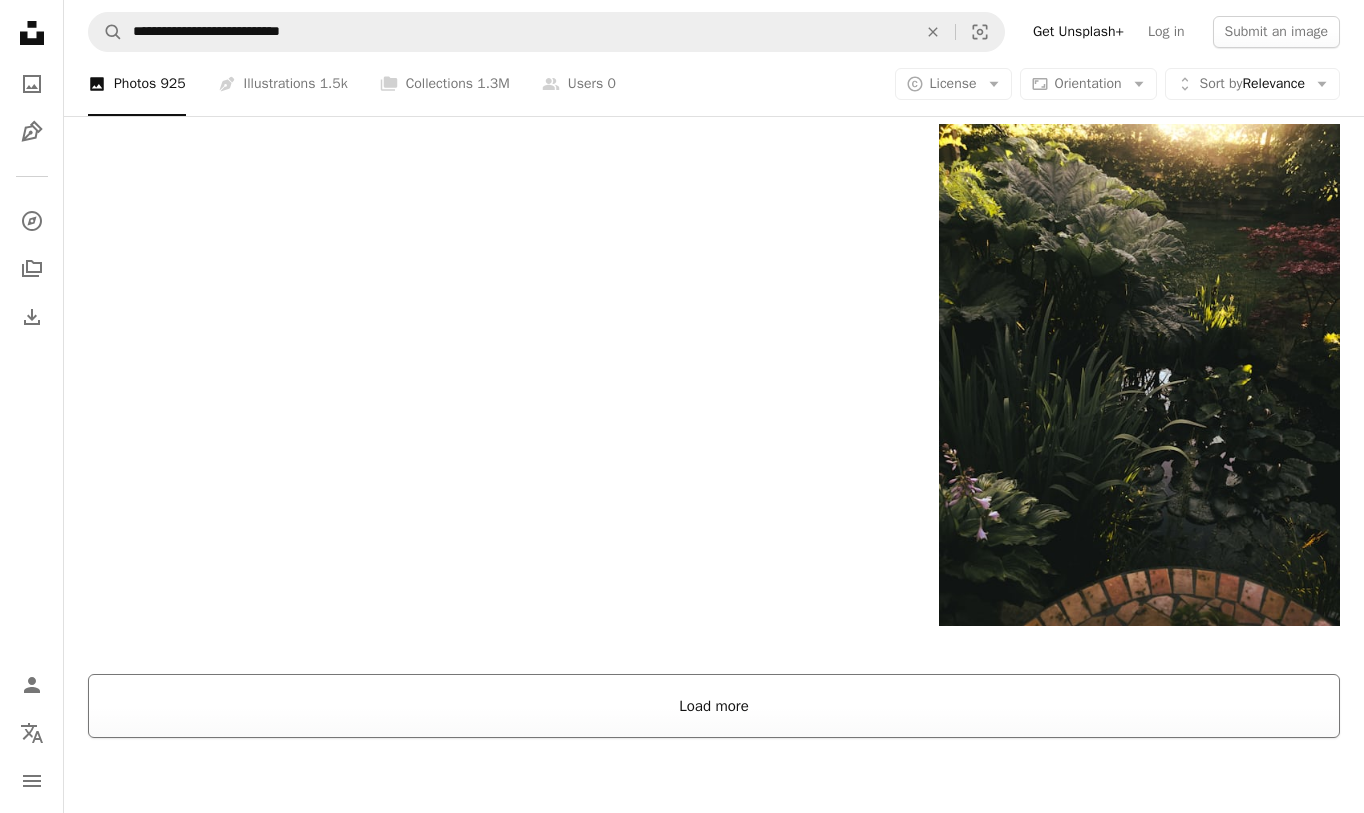 click on "Load more" at bounding box center (714, 706) 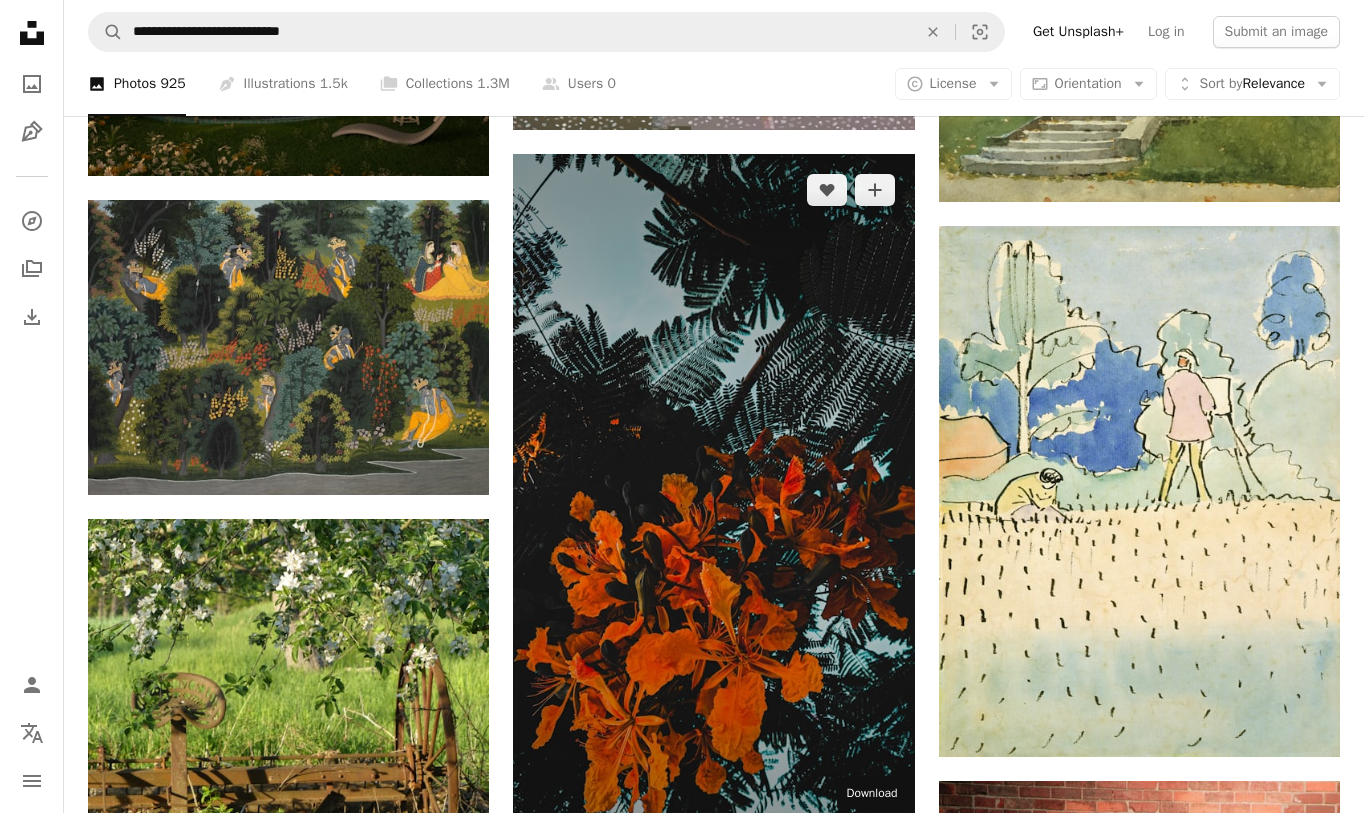 scroll, scrollTop: 5534, scrollLeft: 0, axis: vertical 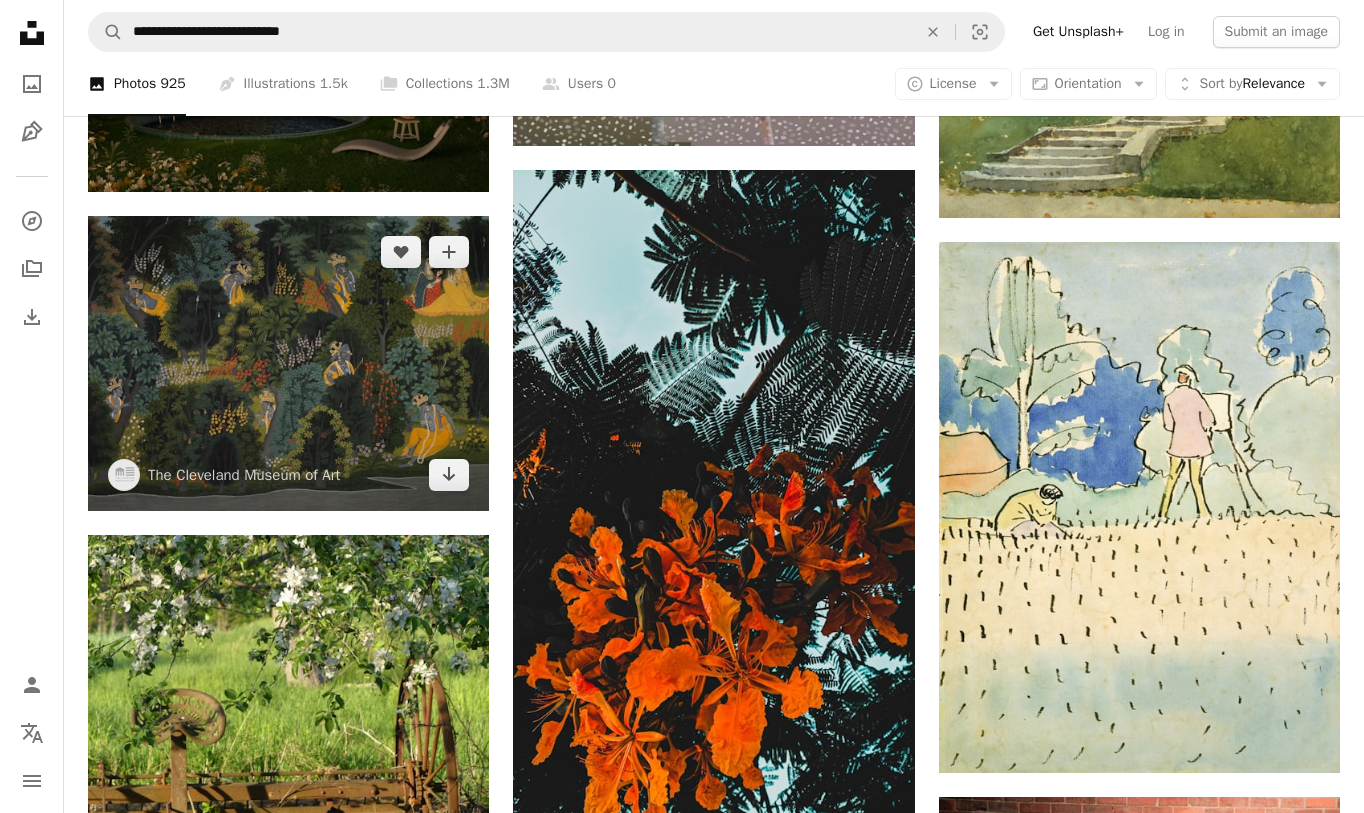 click at bounding box center (288, 363) 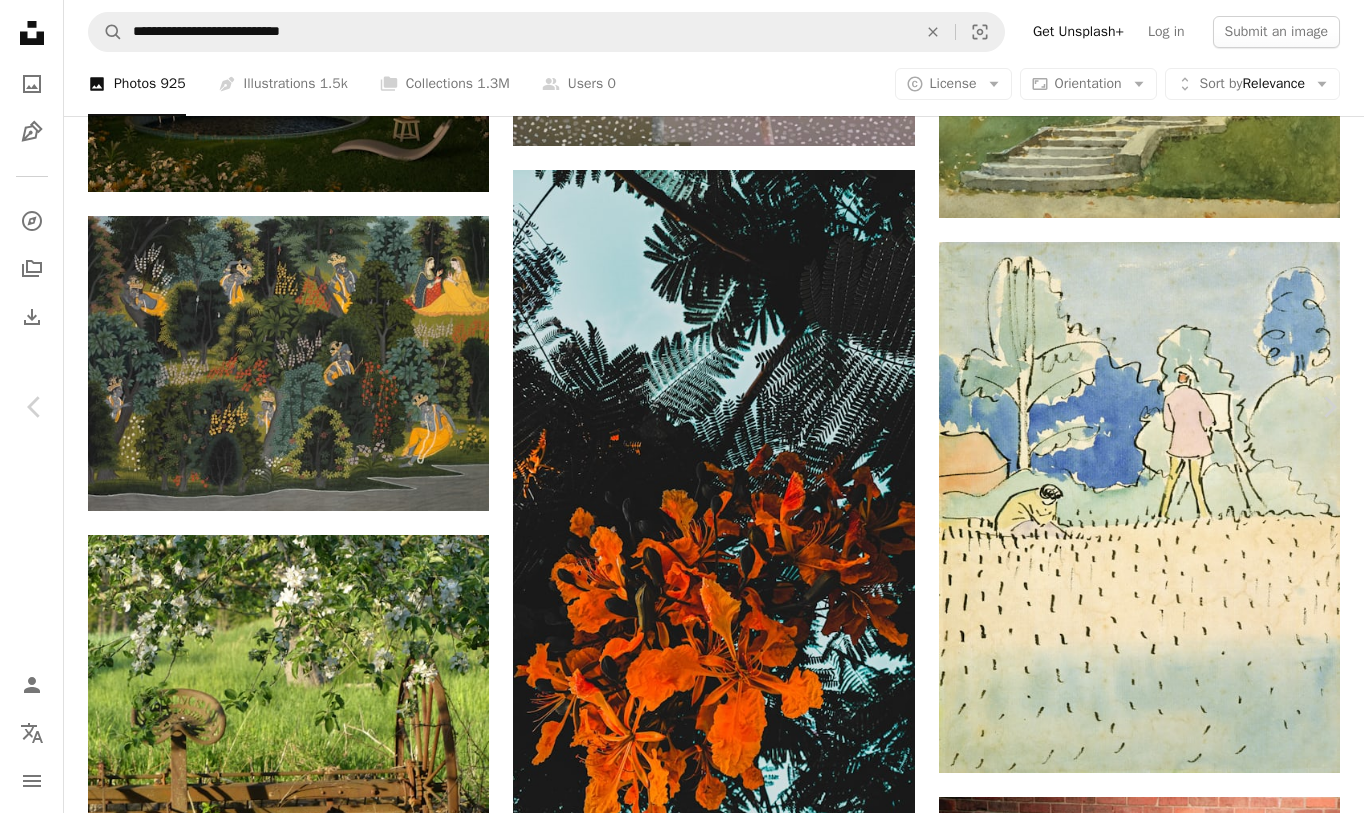 click on "**********" at bounding box center [682, -317] 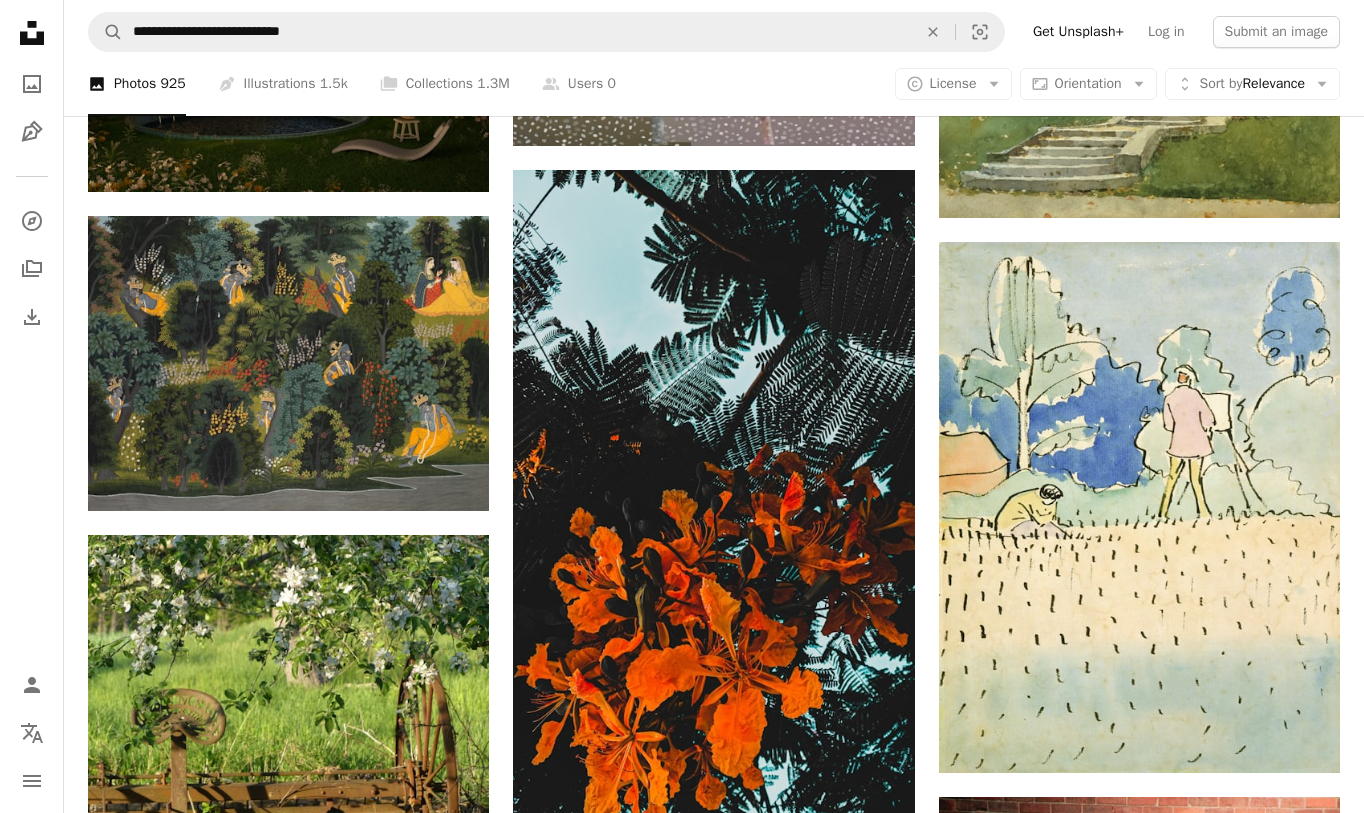 click on "Chevron left" at bounding box center (35, 407) 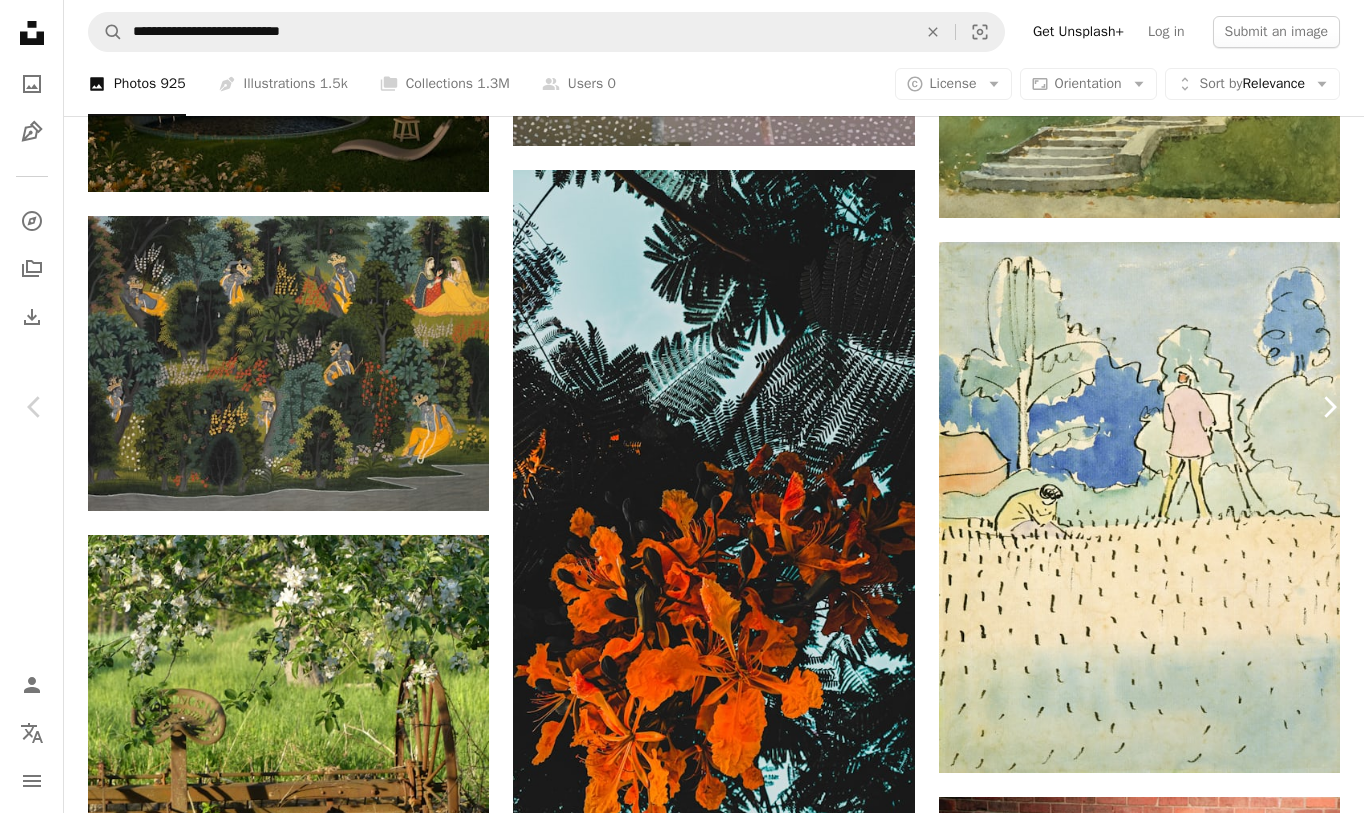 click on "Chevron right" at bounding box center (1329, 407) 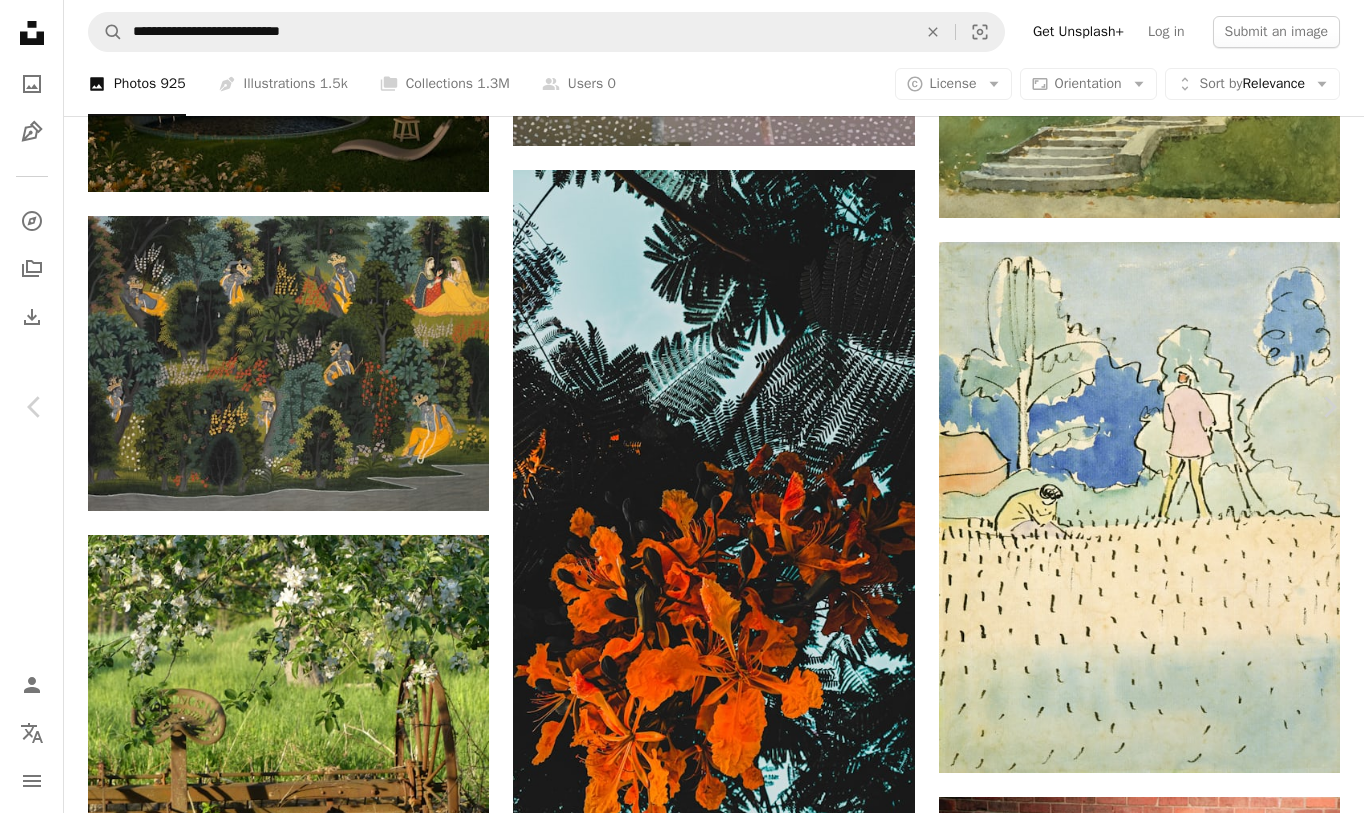 click on "An X shape" at bounding box center [20, 20] 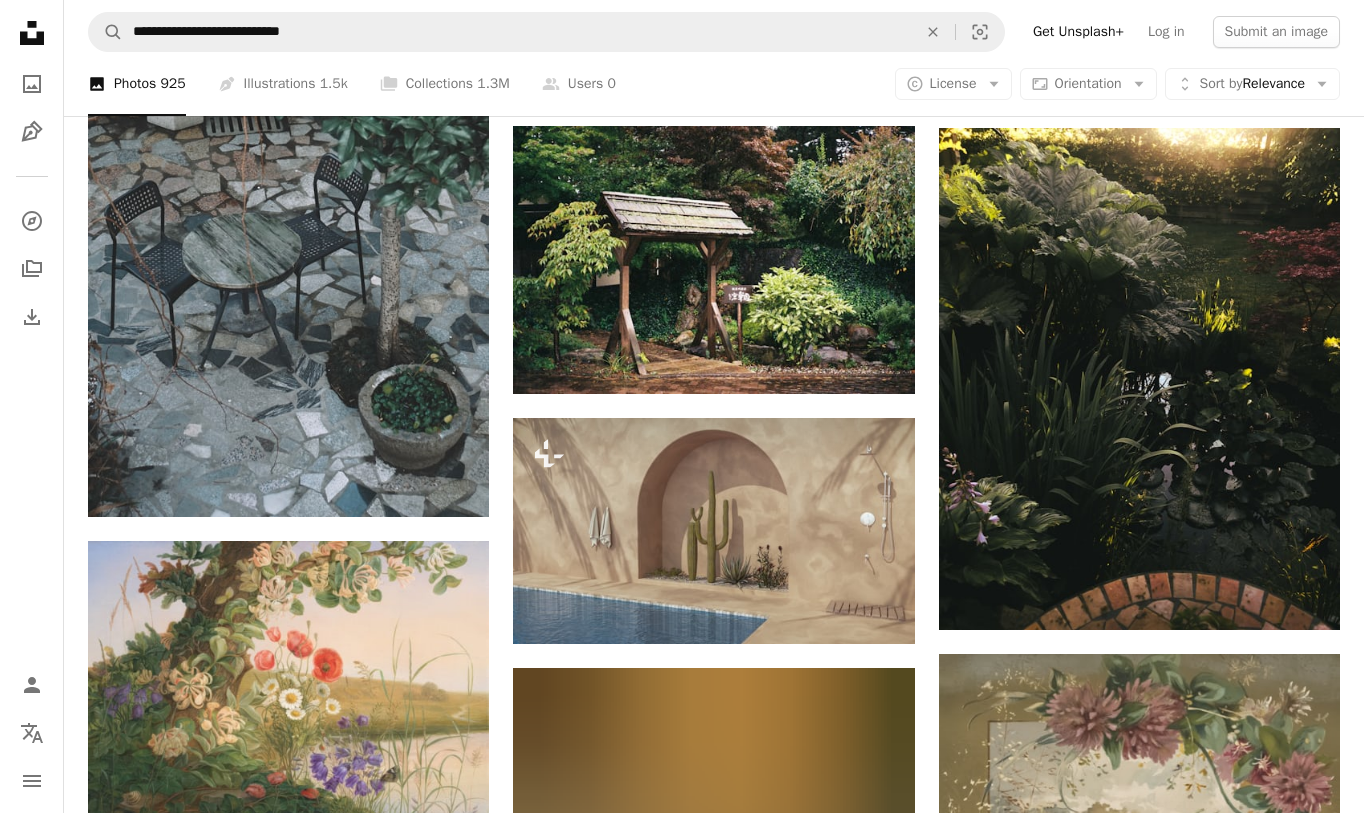 scroll, scrollTop: 3405, scrollLeft: 0, axis: vertical 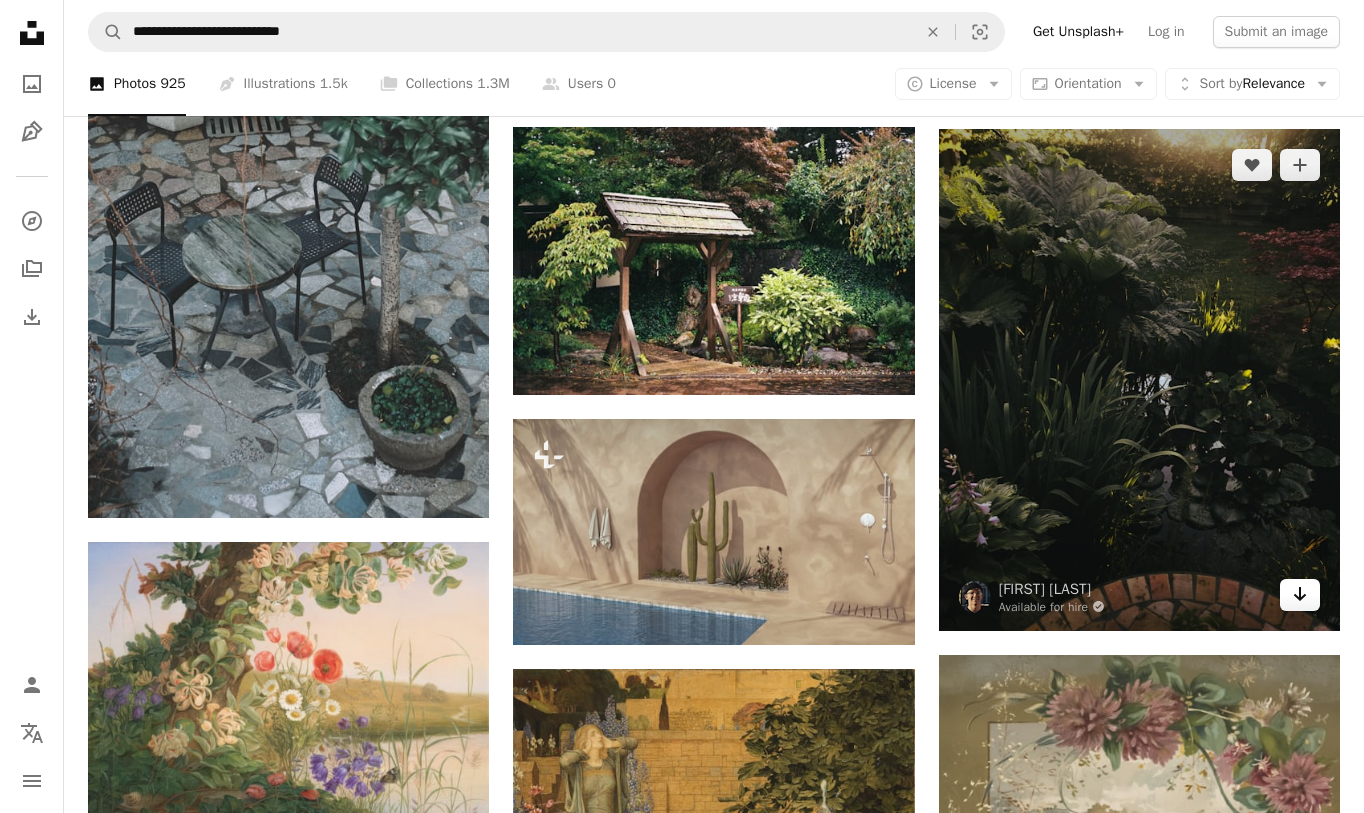 click on "Arrow pointing down" 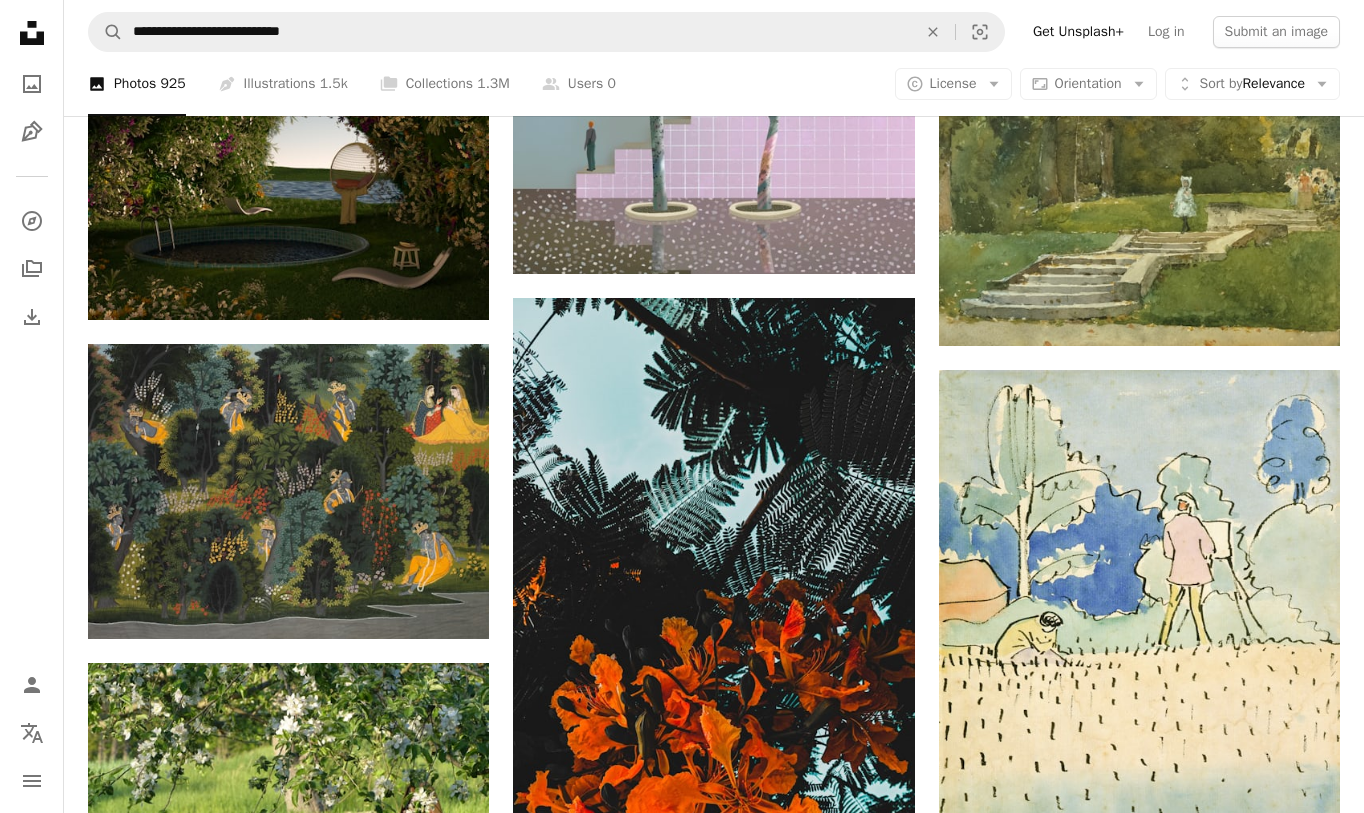 scroll, scrollTop: 5472, scrollLeft: 0, axis: vertical 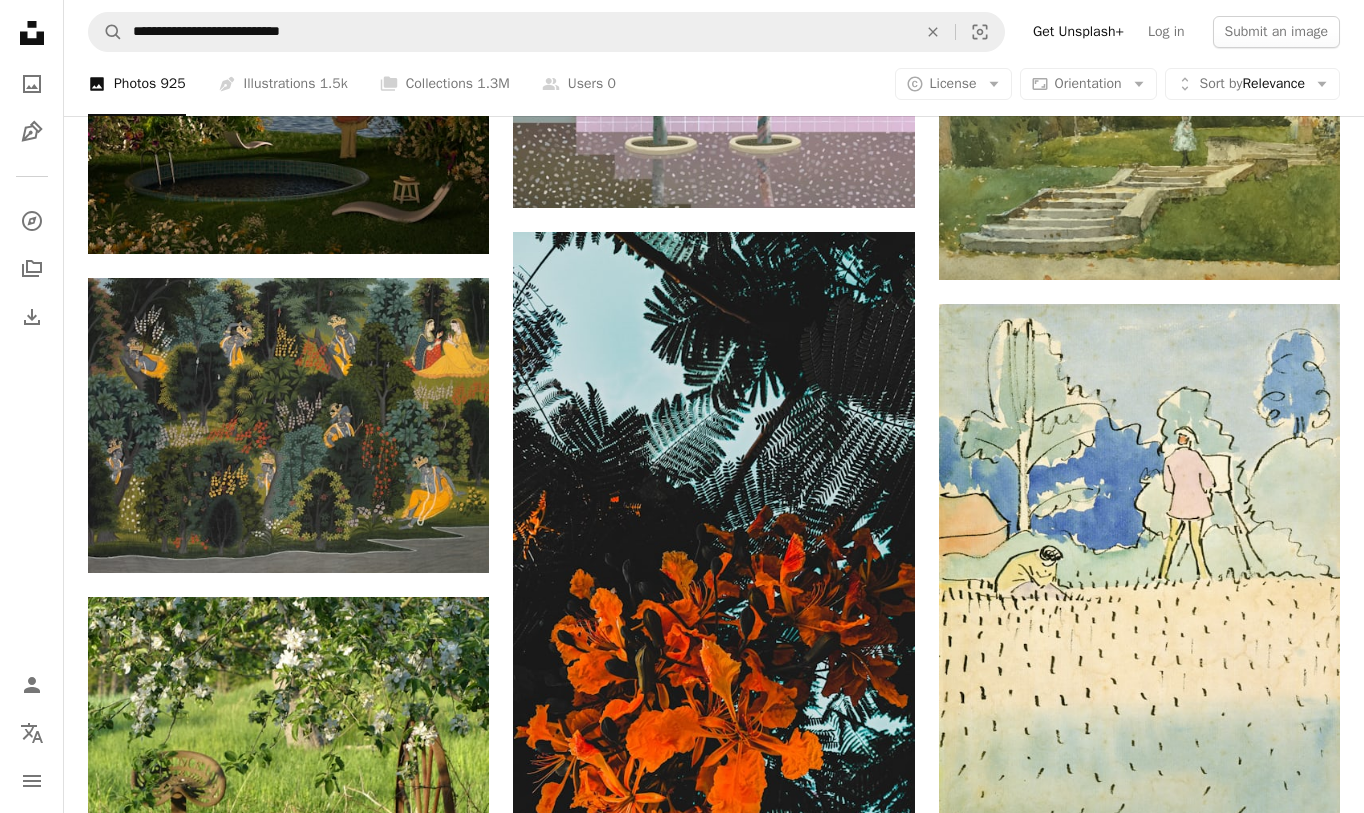 click on "A photo Photos   925 Pen Tool Illustrations   1.5k A stack of folders Collections   1.3M A group of people Users   0 A copyright icon © License Arrow down Aspect ratio Orientation Arrow down Unfold Sort by  Relevance Arrow down Filters Filters" at bounding box center [714, 84] 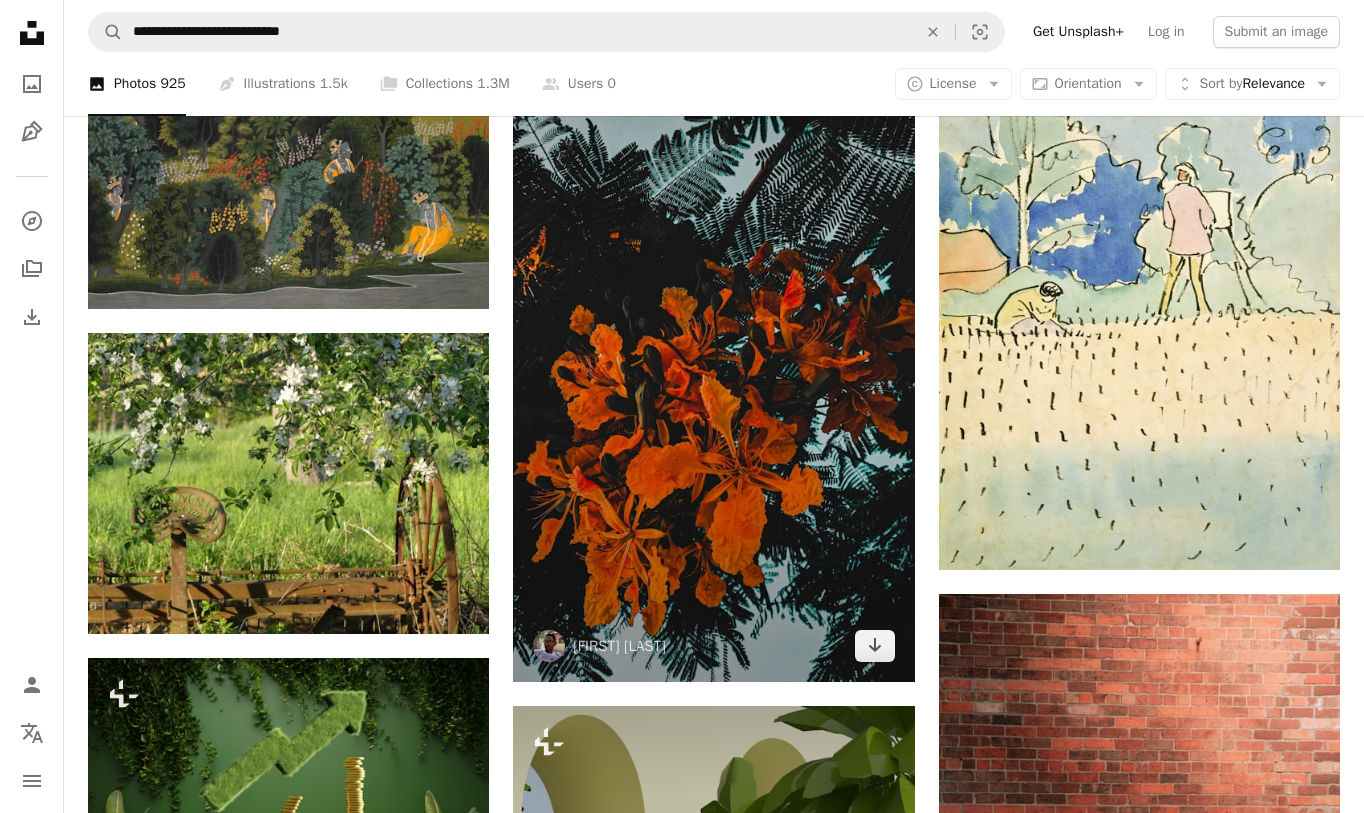 scroll, scrollTop: 5756, scrollLeft: 0, axis: vertical 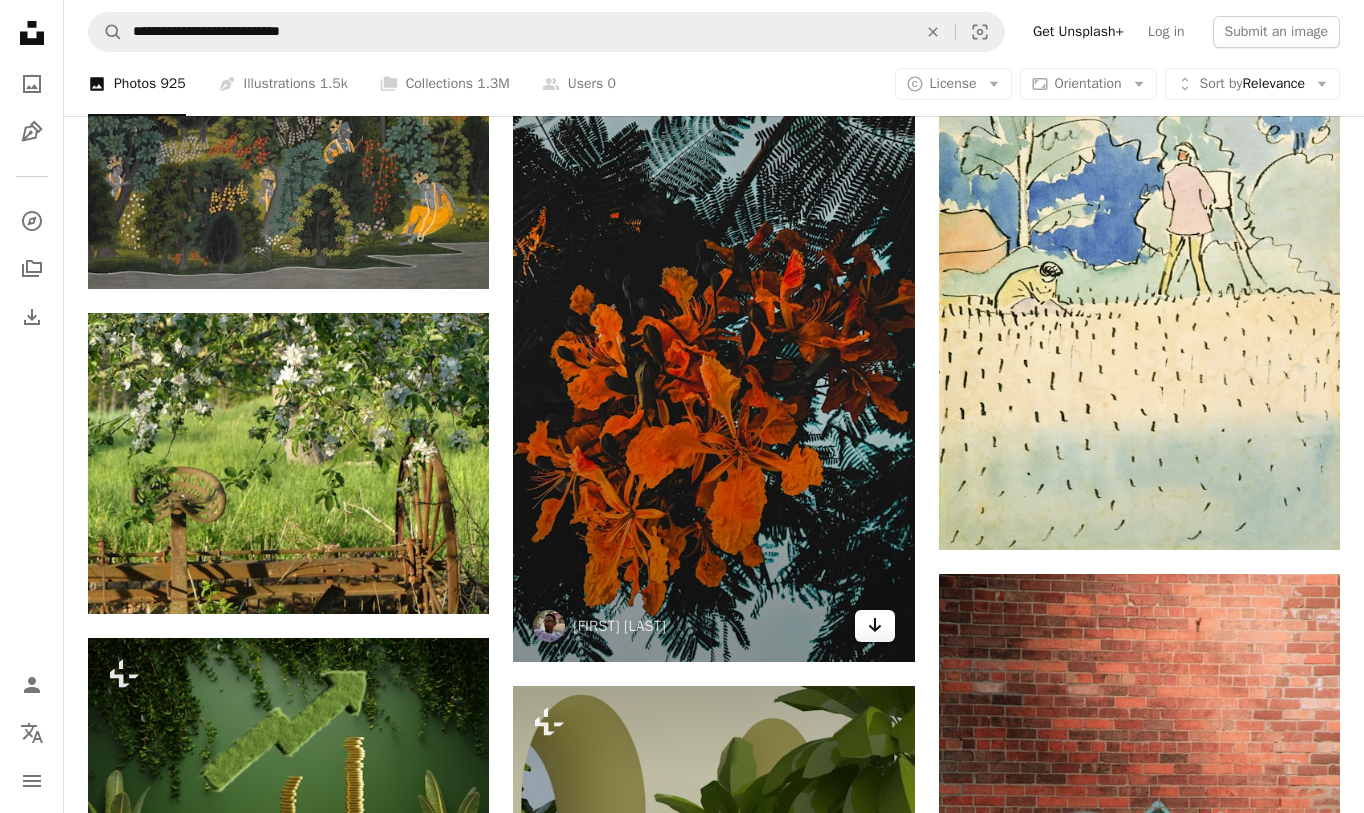 click on "Arrow pointing down" 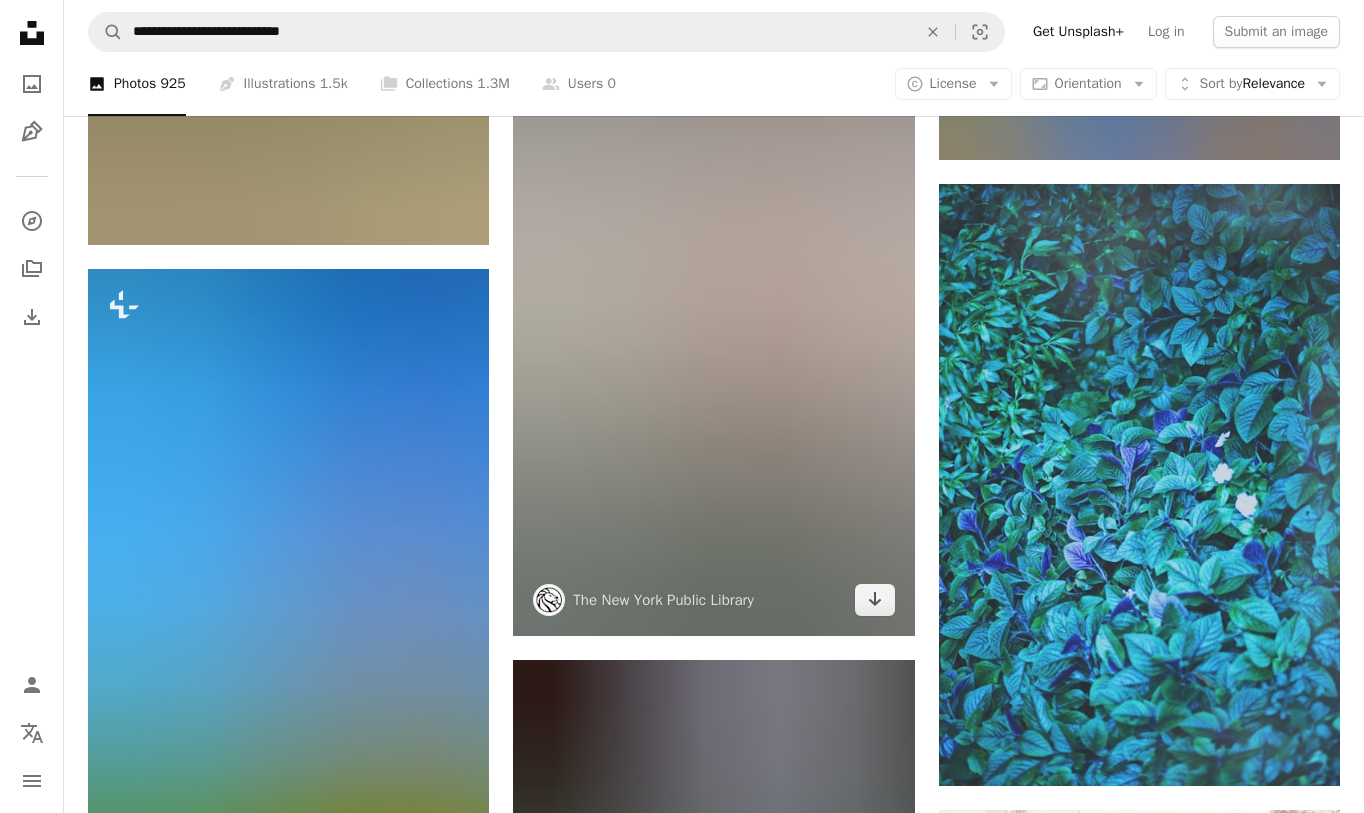 scroll, scrollTop: 7389, scrollLeft: 0, axis: vertical 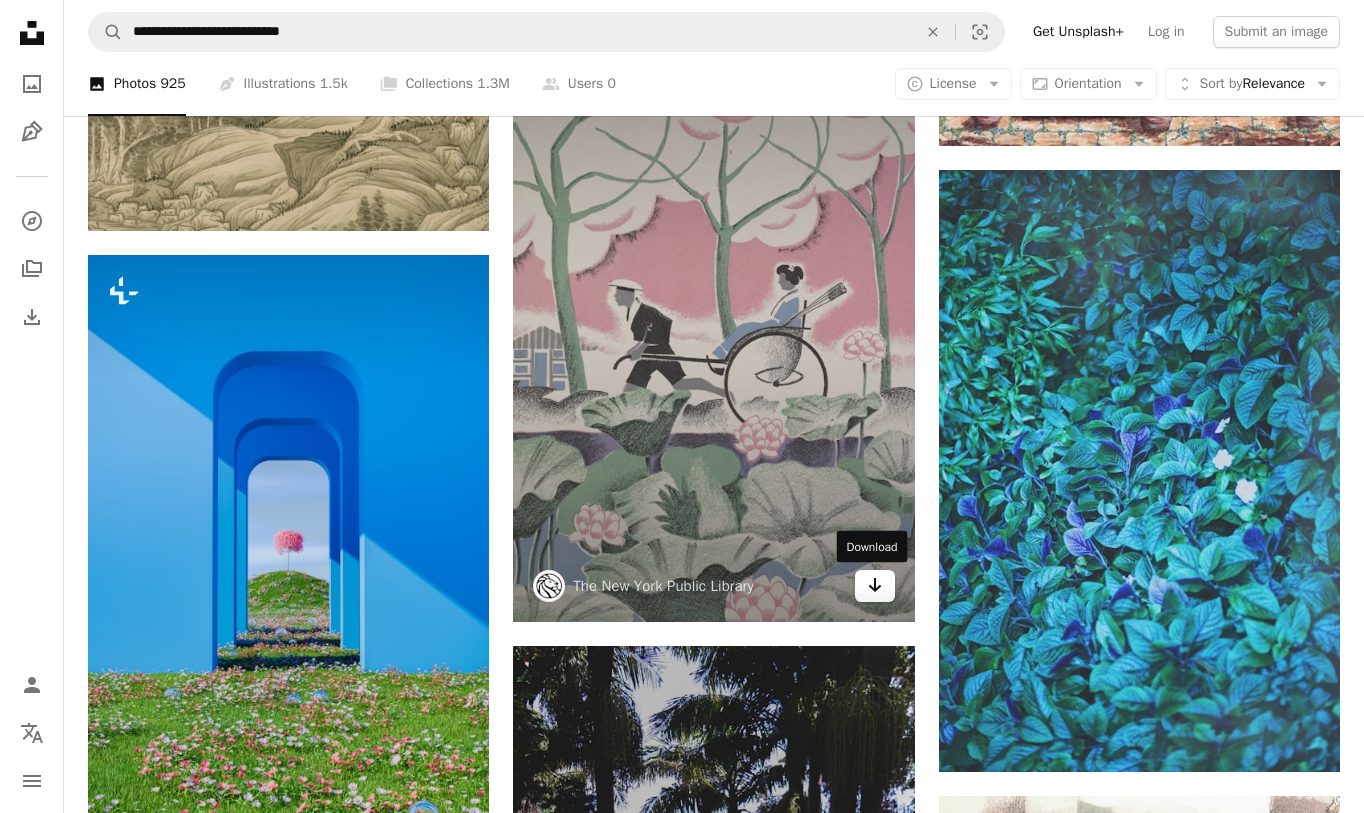 click 